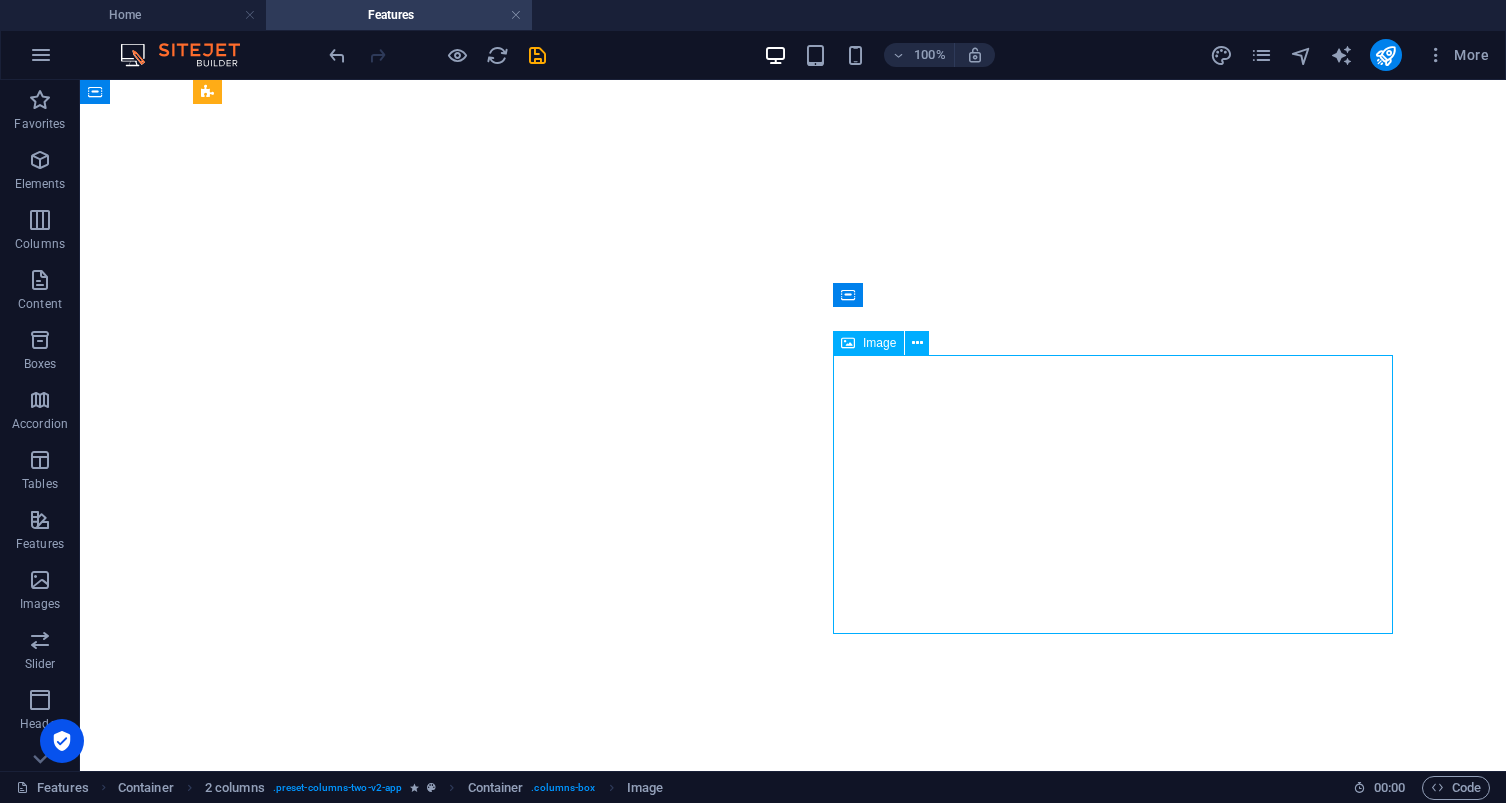 scroll, scrollTop: 0, scrollLeft: 0, axis: both 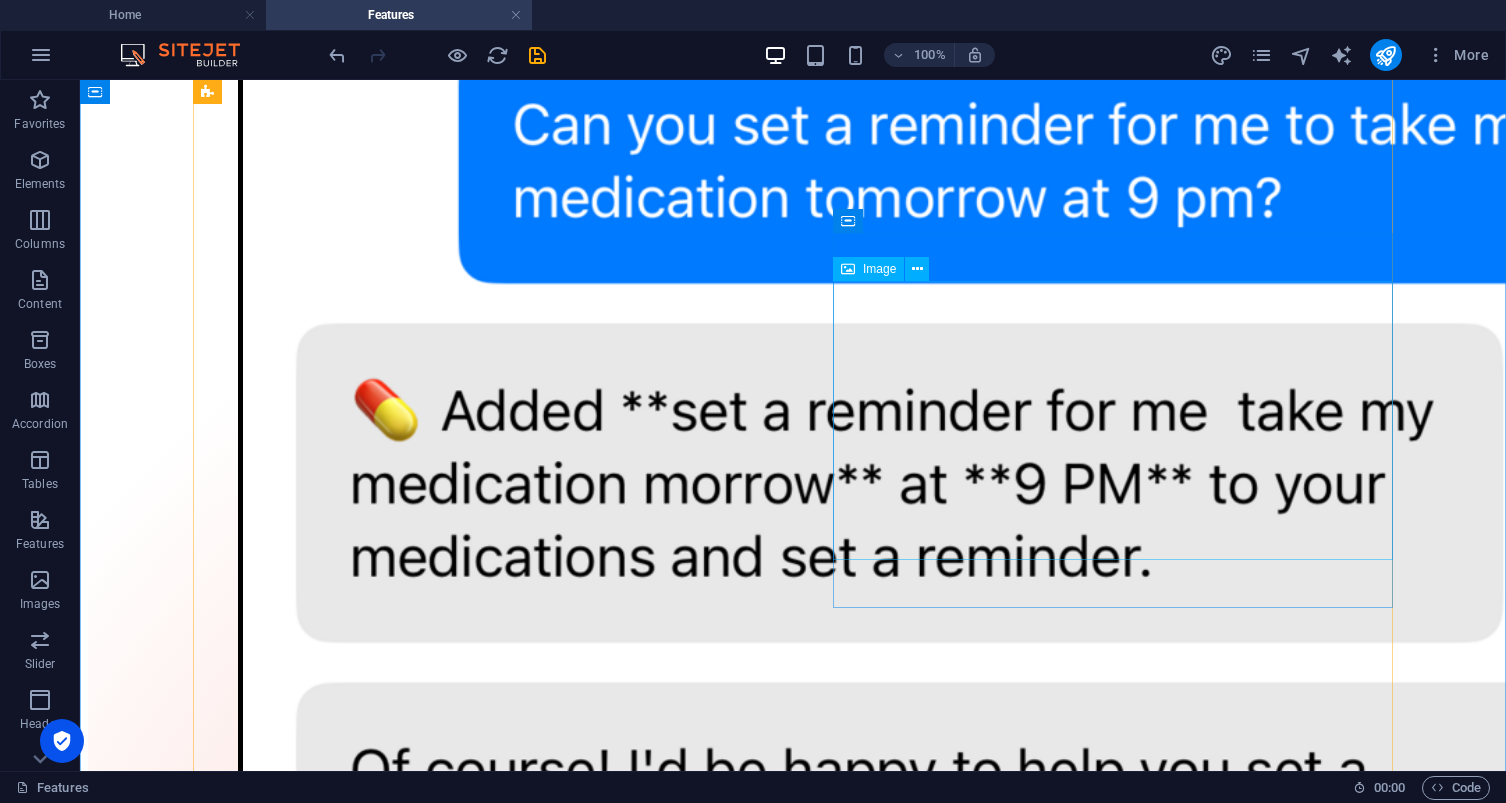 click at bounding box center [793, 3740] 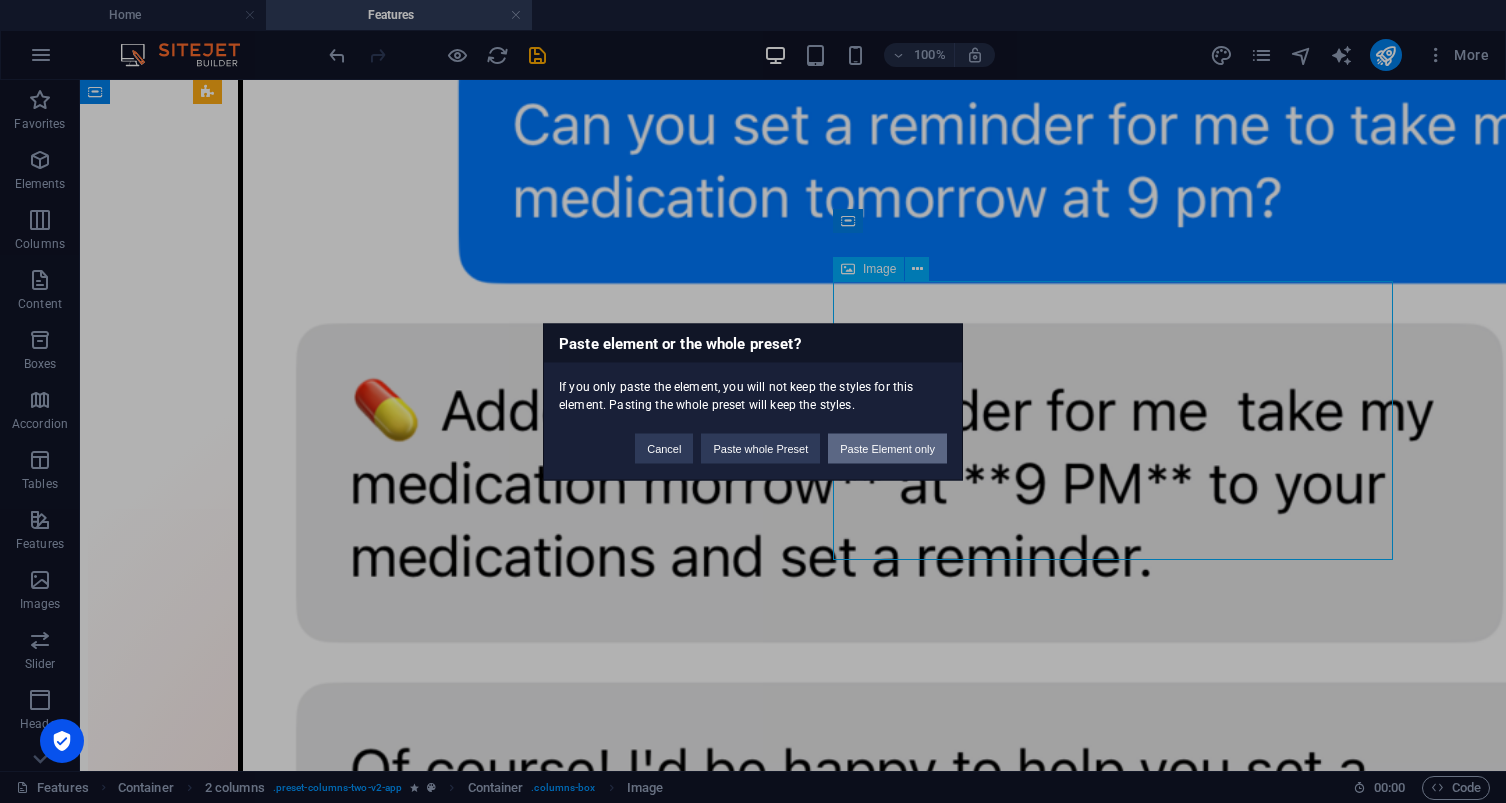 click on "Paste Element only" at bounding box center (887, 448) 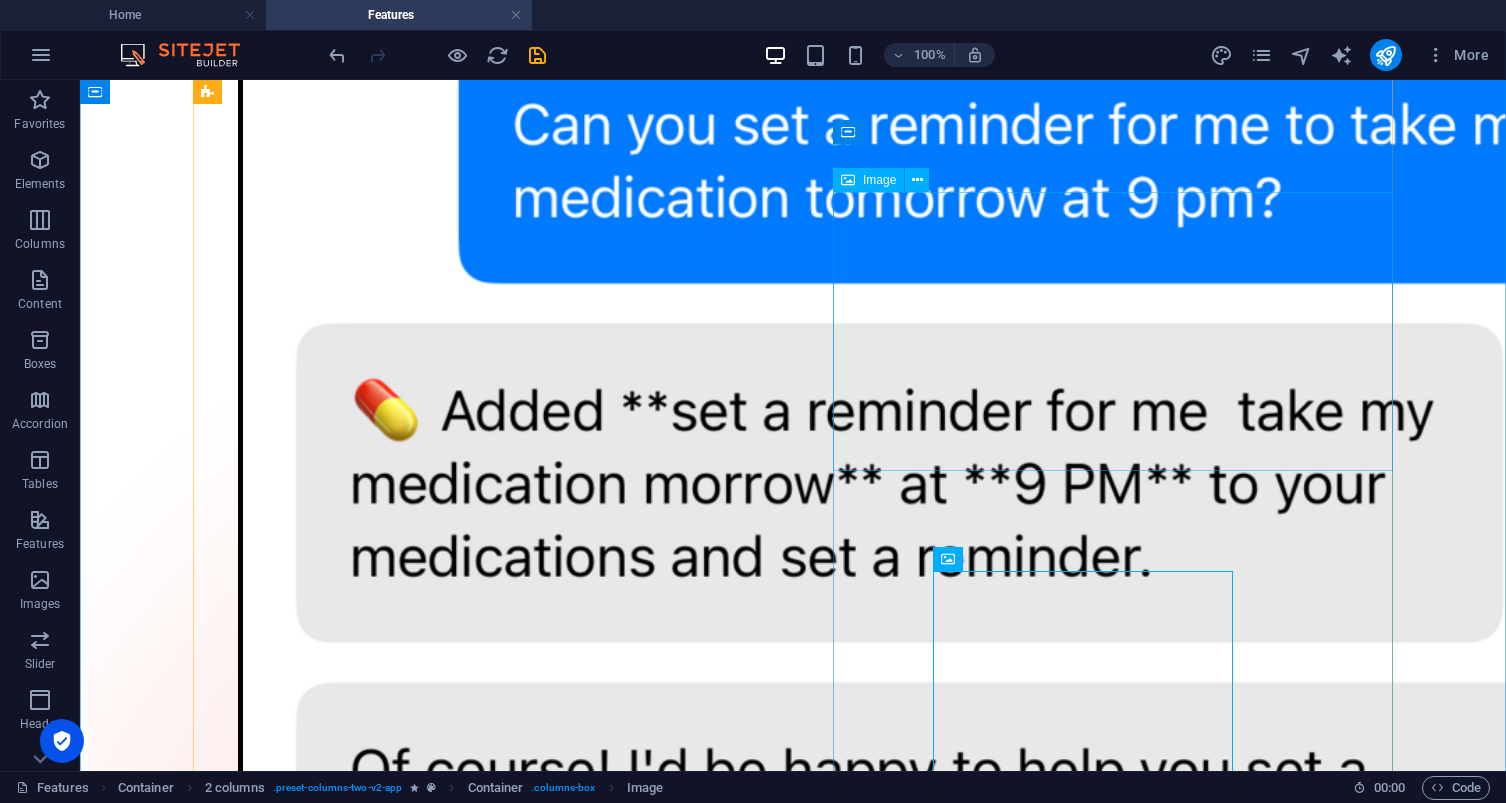 click at bounding box center (793, 3740) 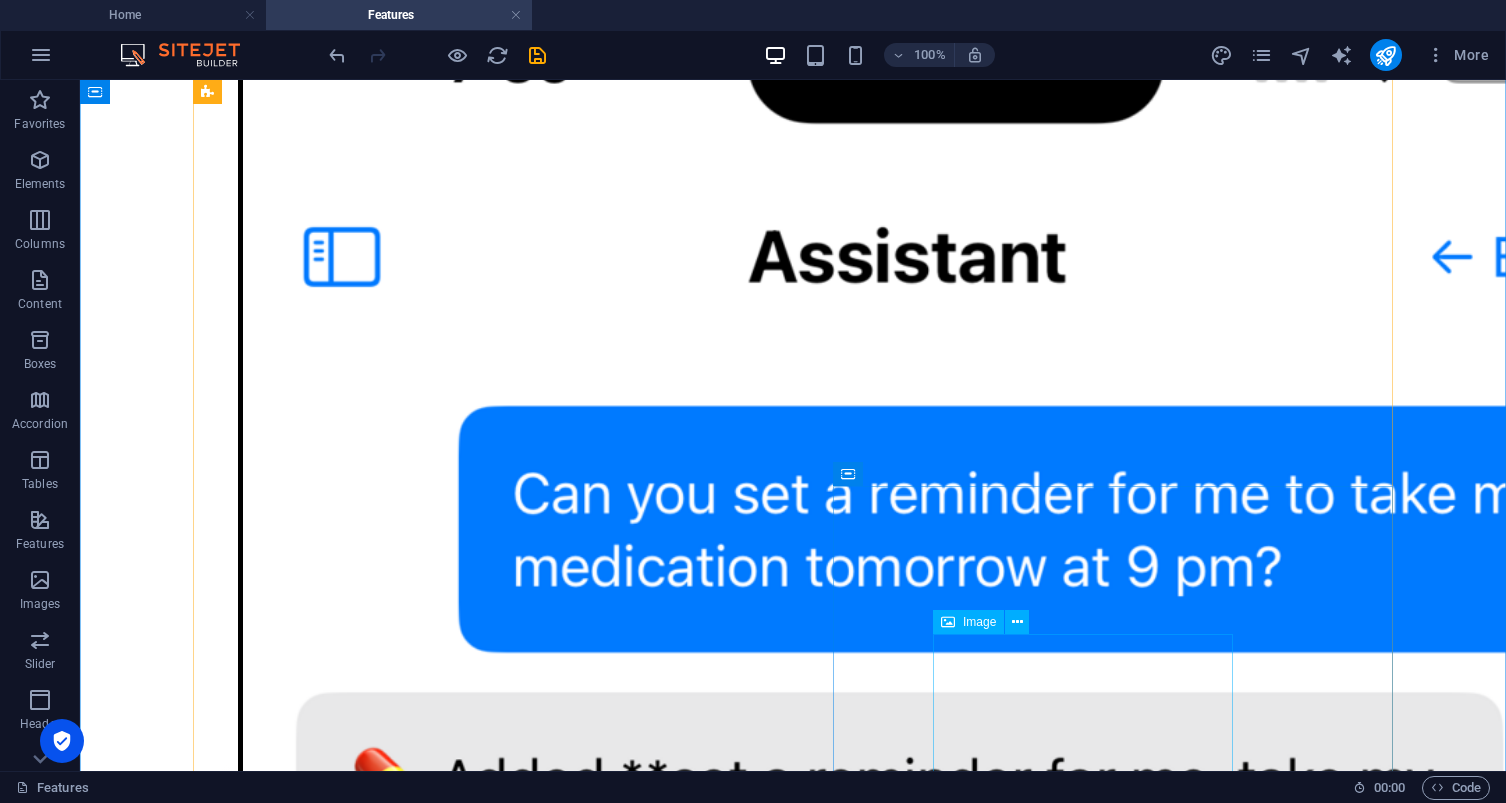 scroll, scrollTop: 1530, scrollLeft: 0, axis: vertical 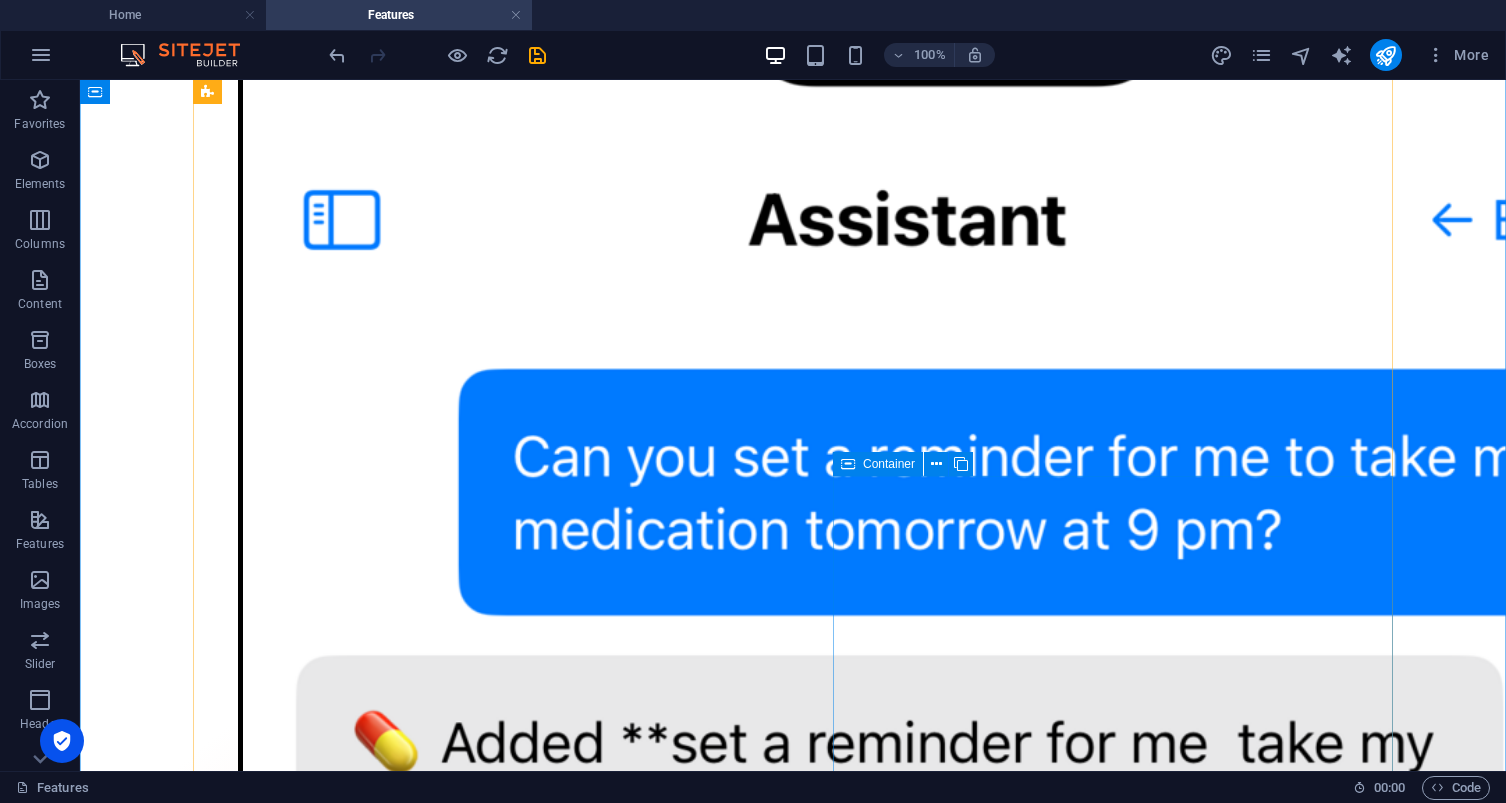 click at bounding box center (793, 5583) 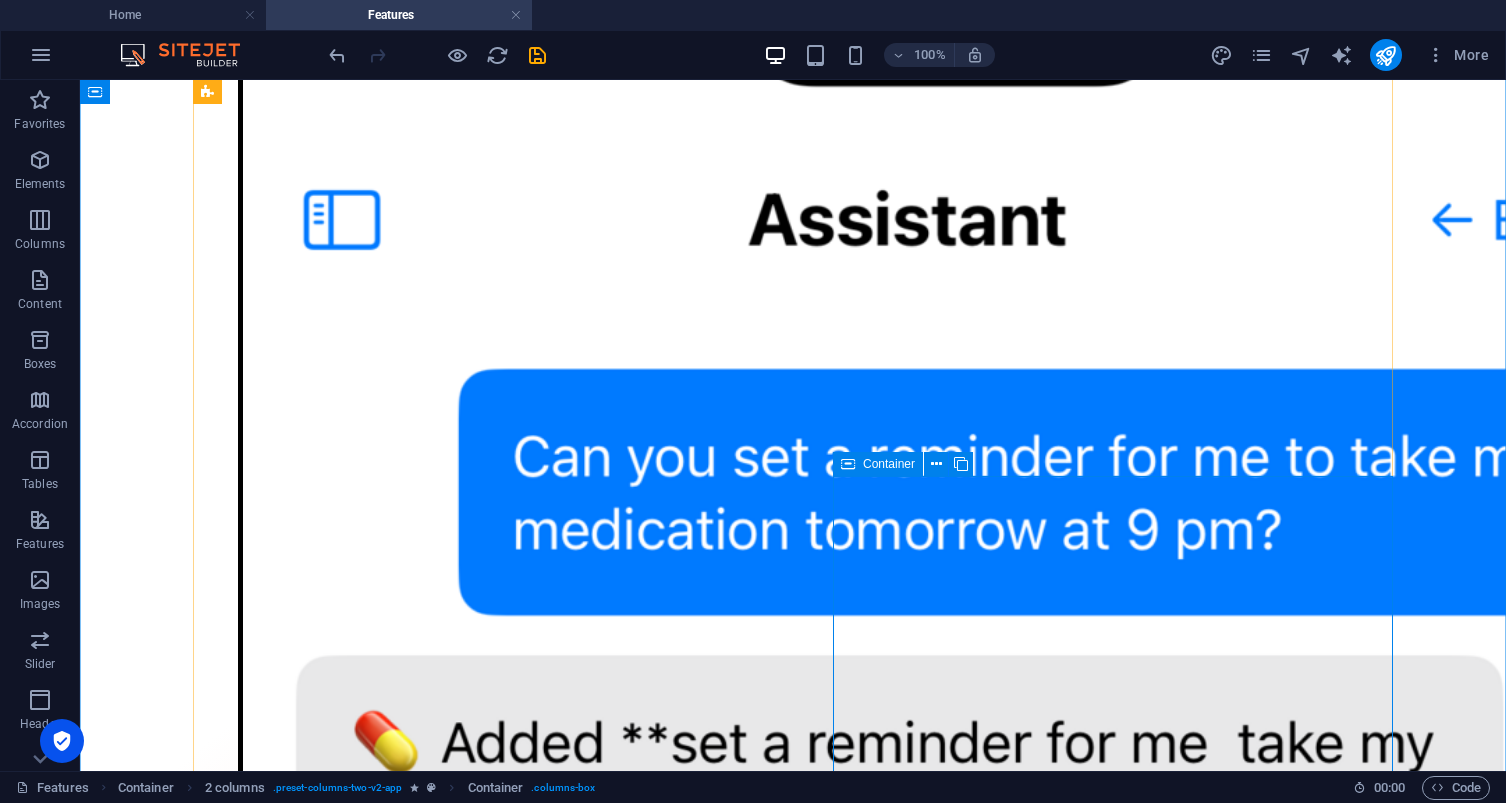 click at bounding box center [793, 5583] 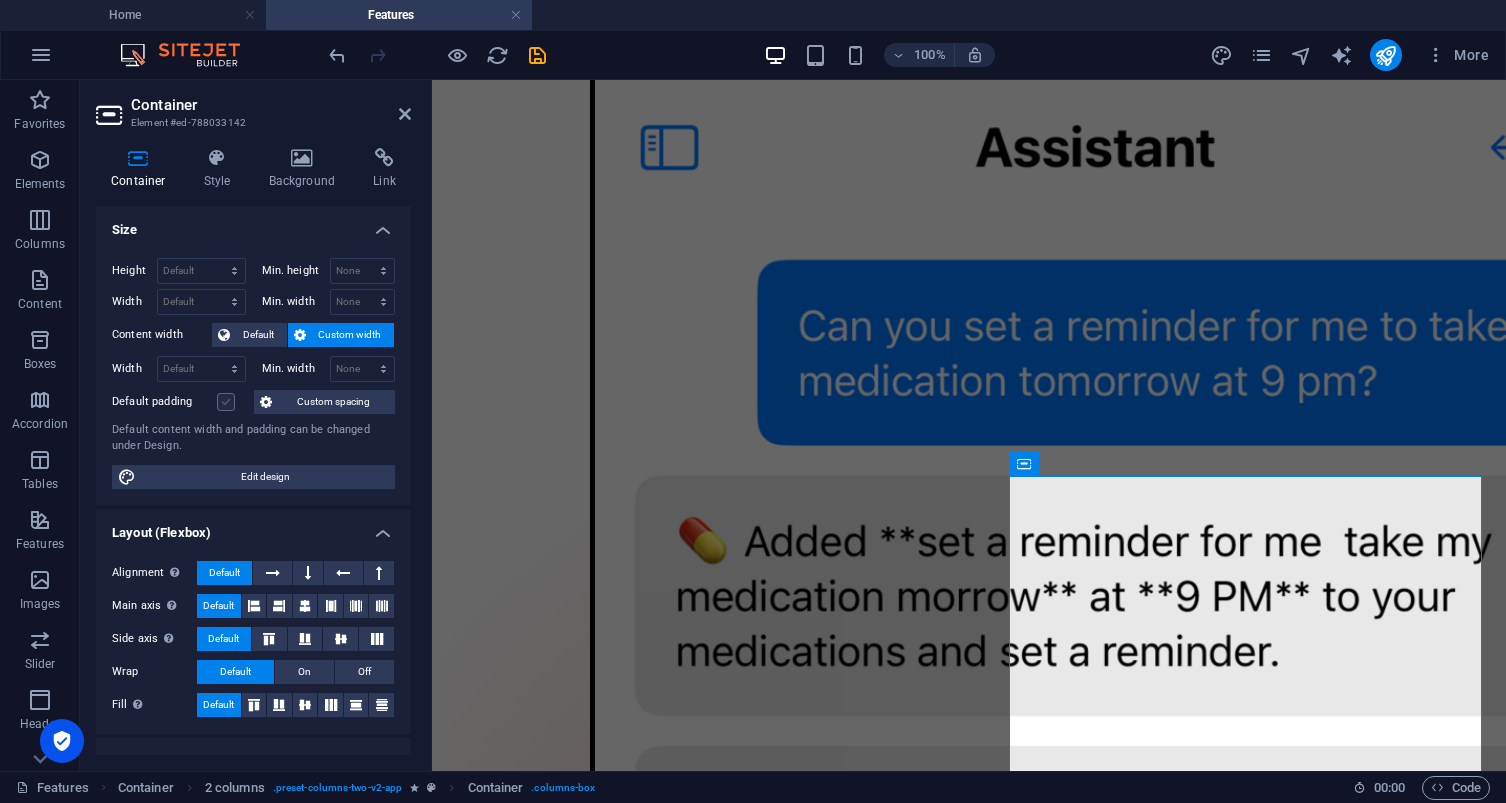 click at bounding box center [226, 402] 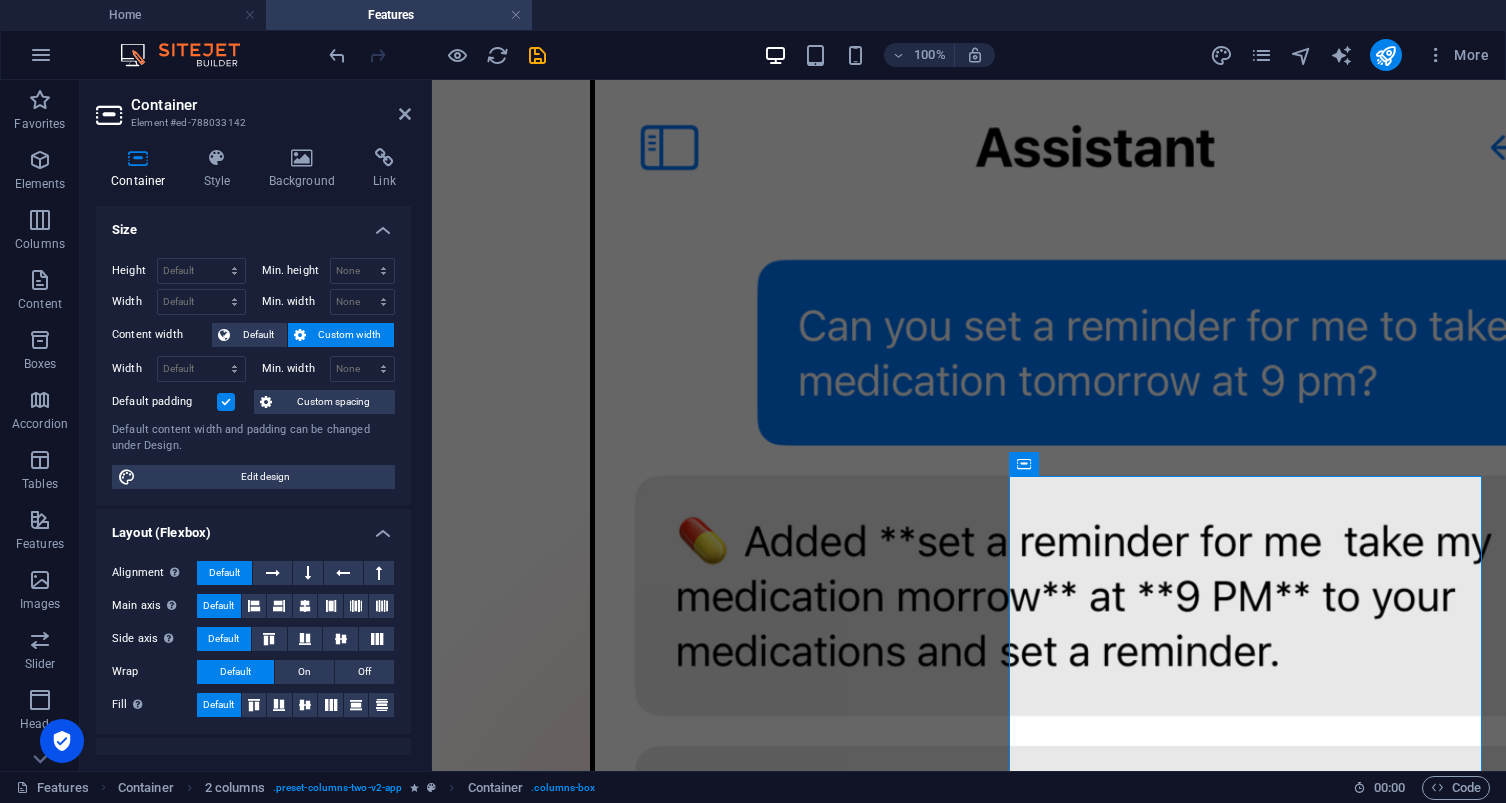 click at bounding box center (226, 402) 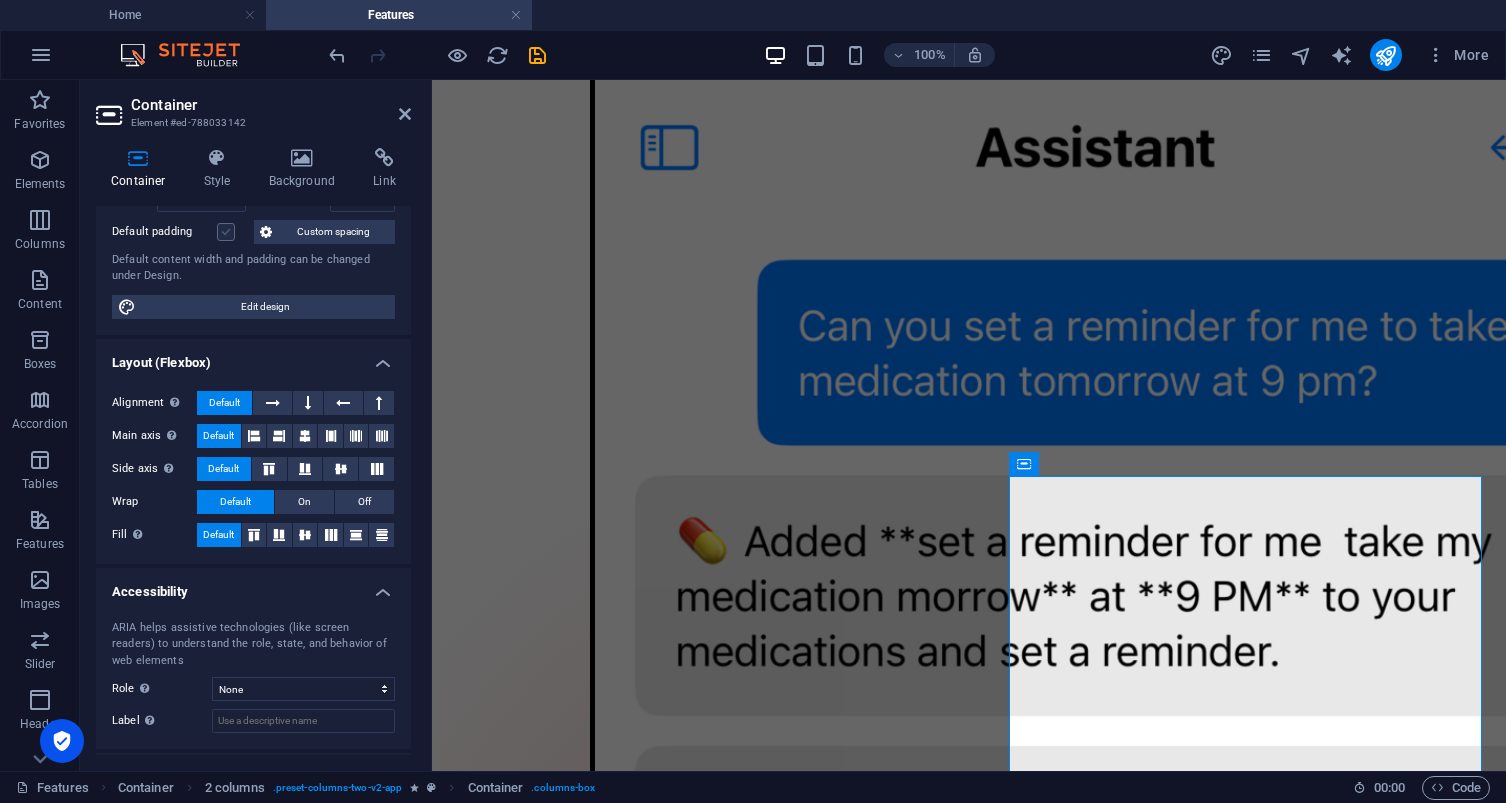 scroll, scrollTop: 174, scrollLeft: 0, axis: vertical 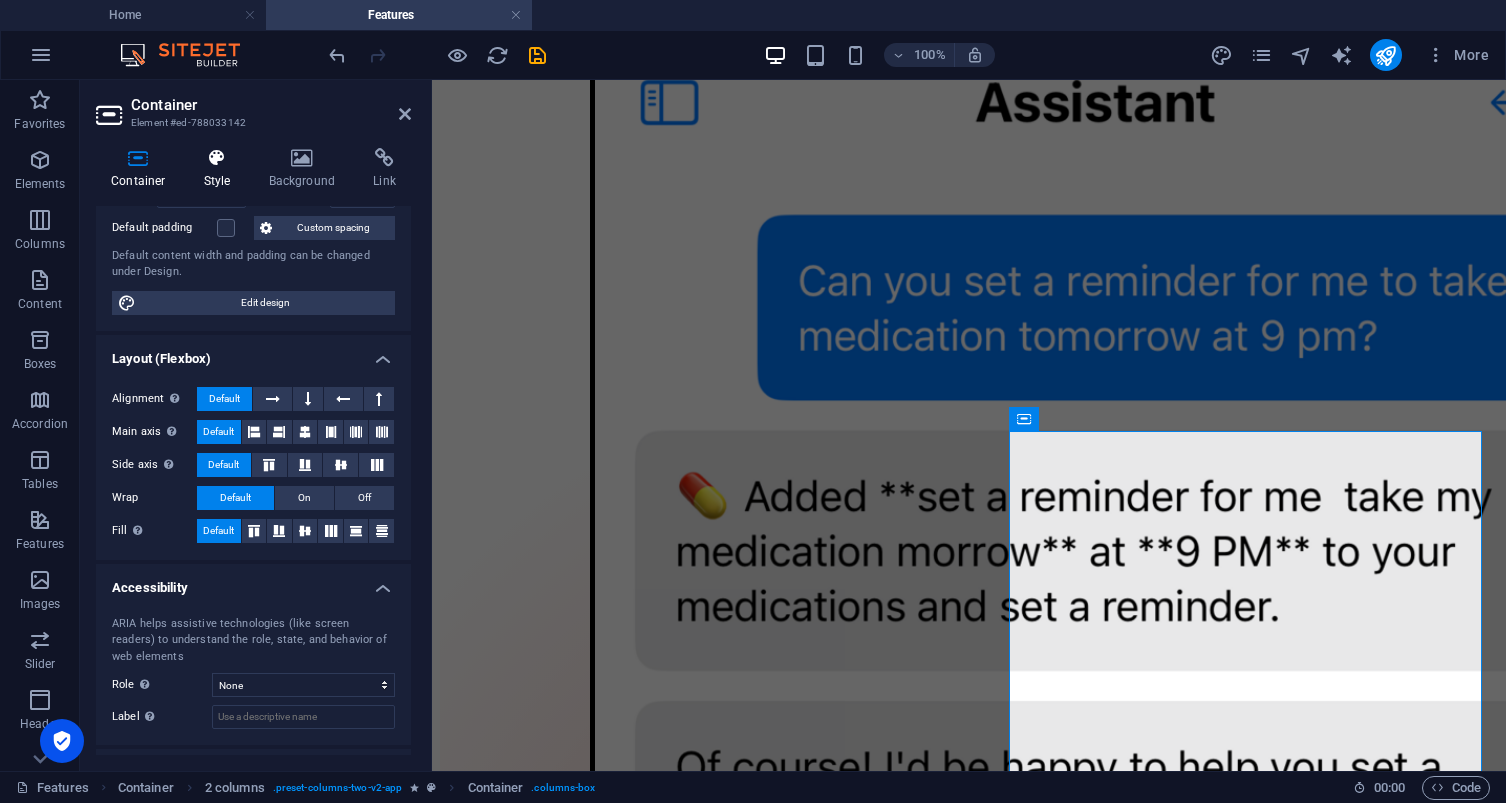 click at bounding box center [217, 158] 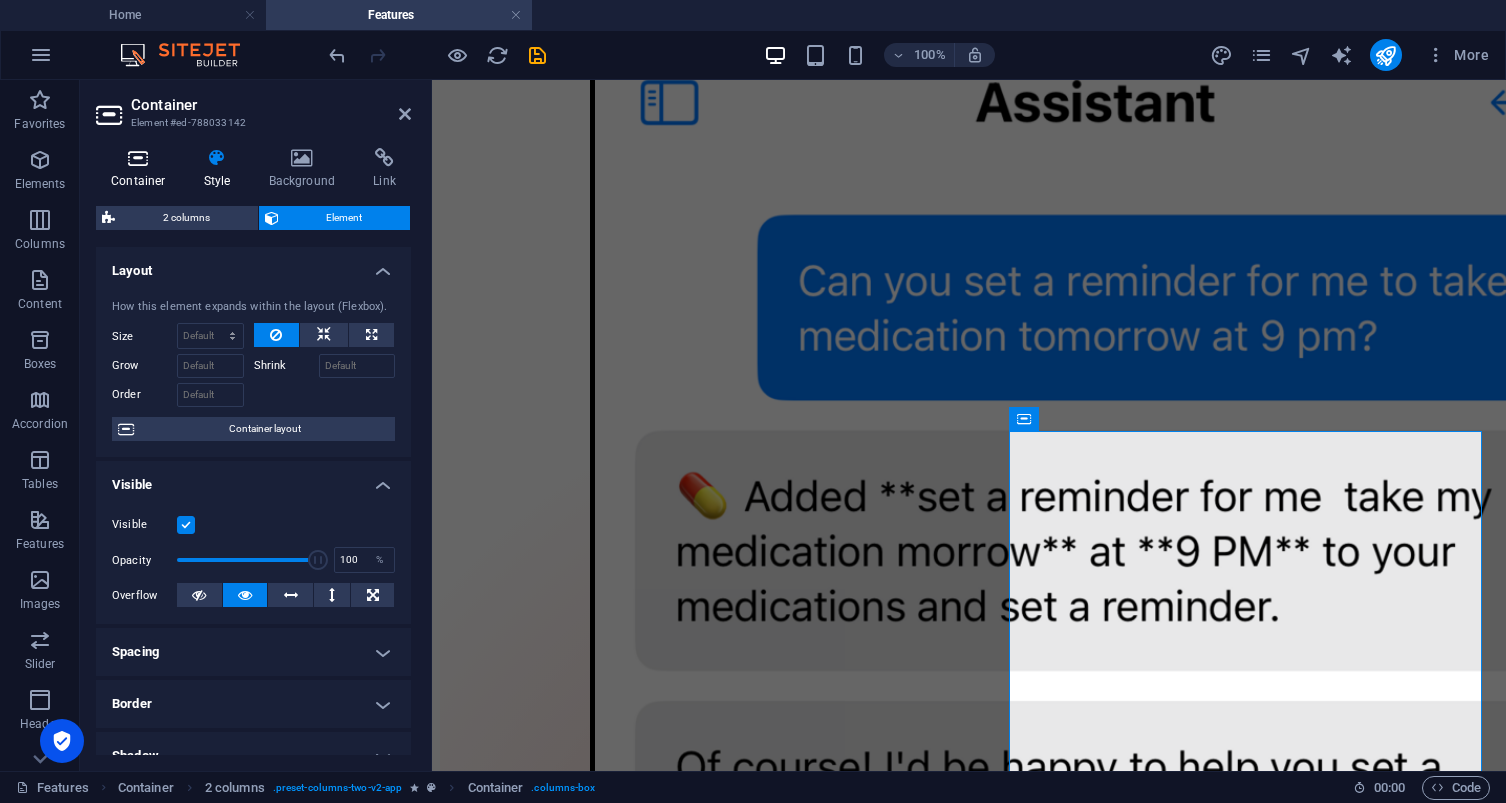 click at bounding box center [138, 158] 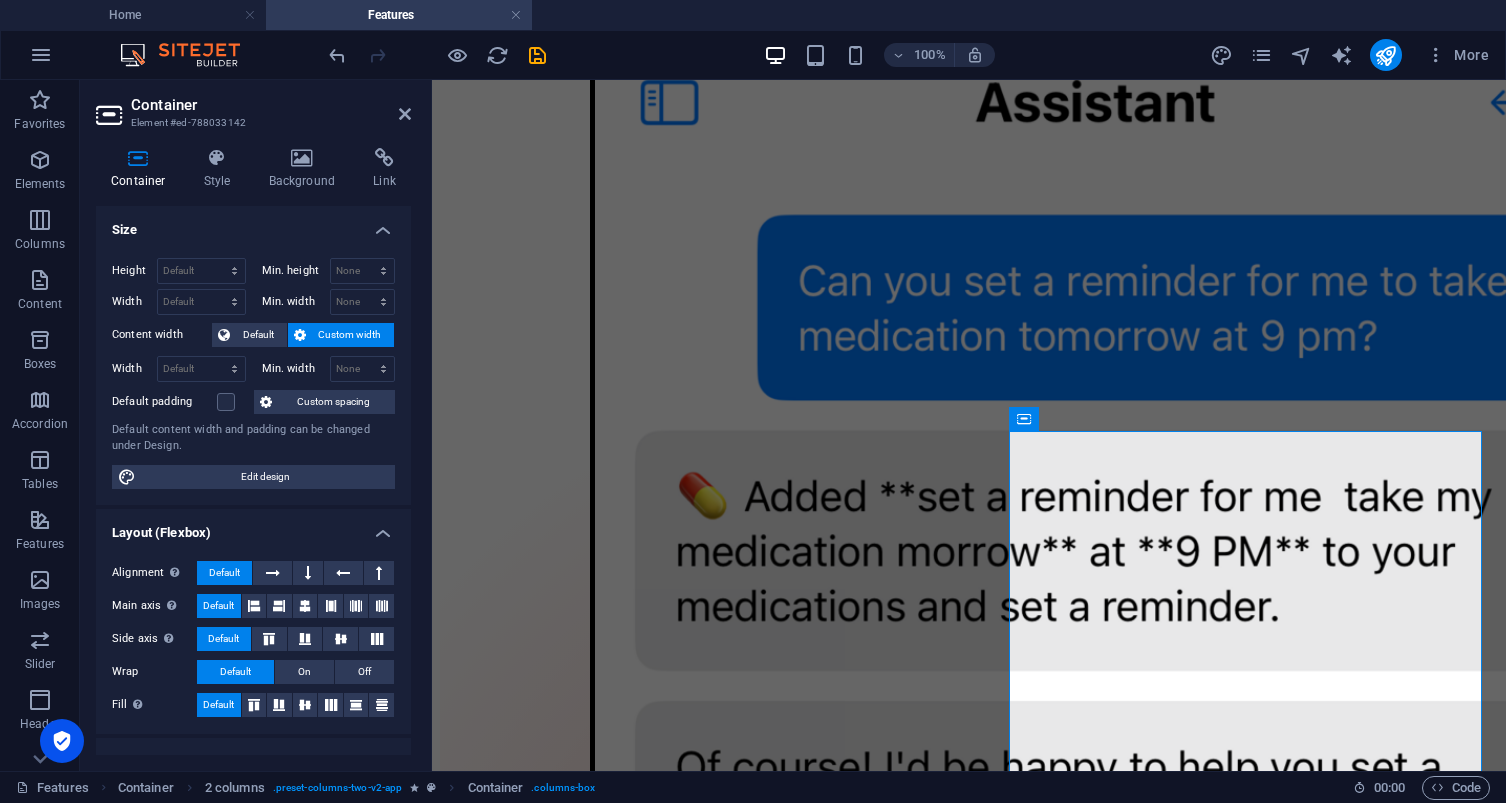 scroll, scrollTop: 0, scrollLeft: 0, axis: both 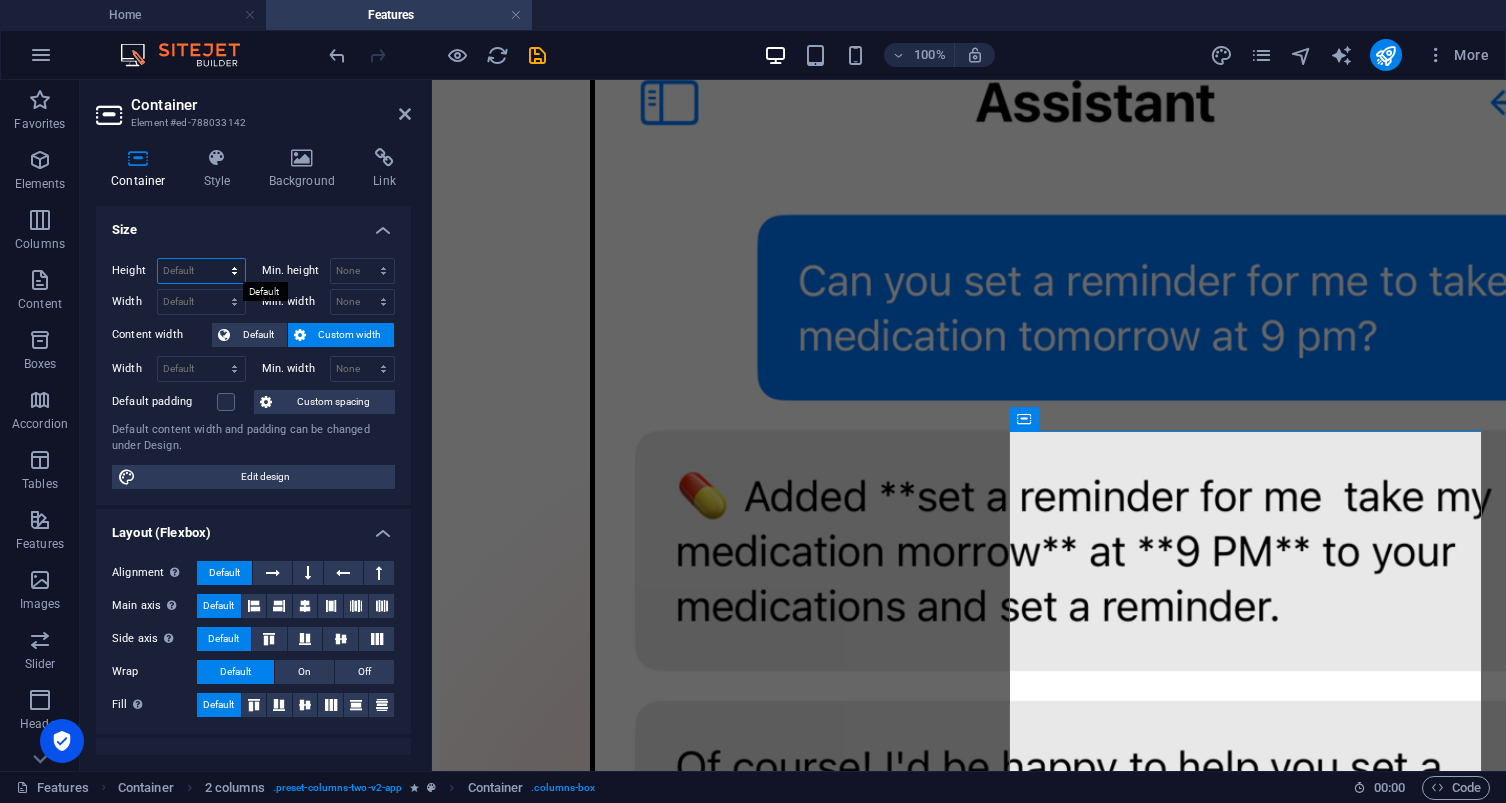 select on "px" 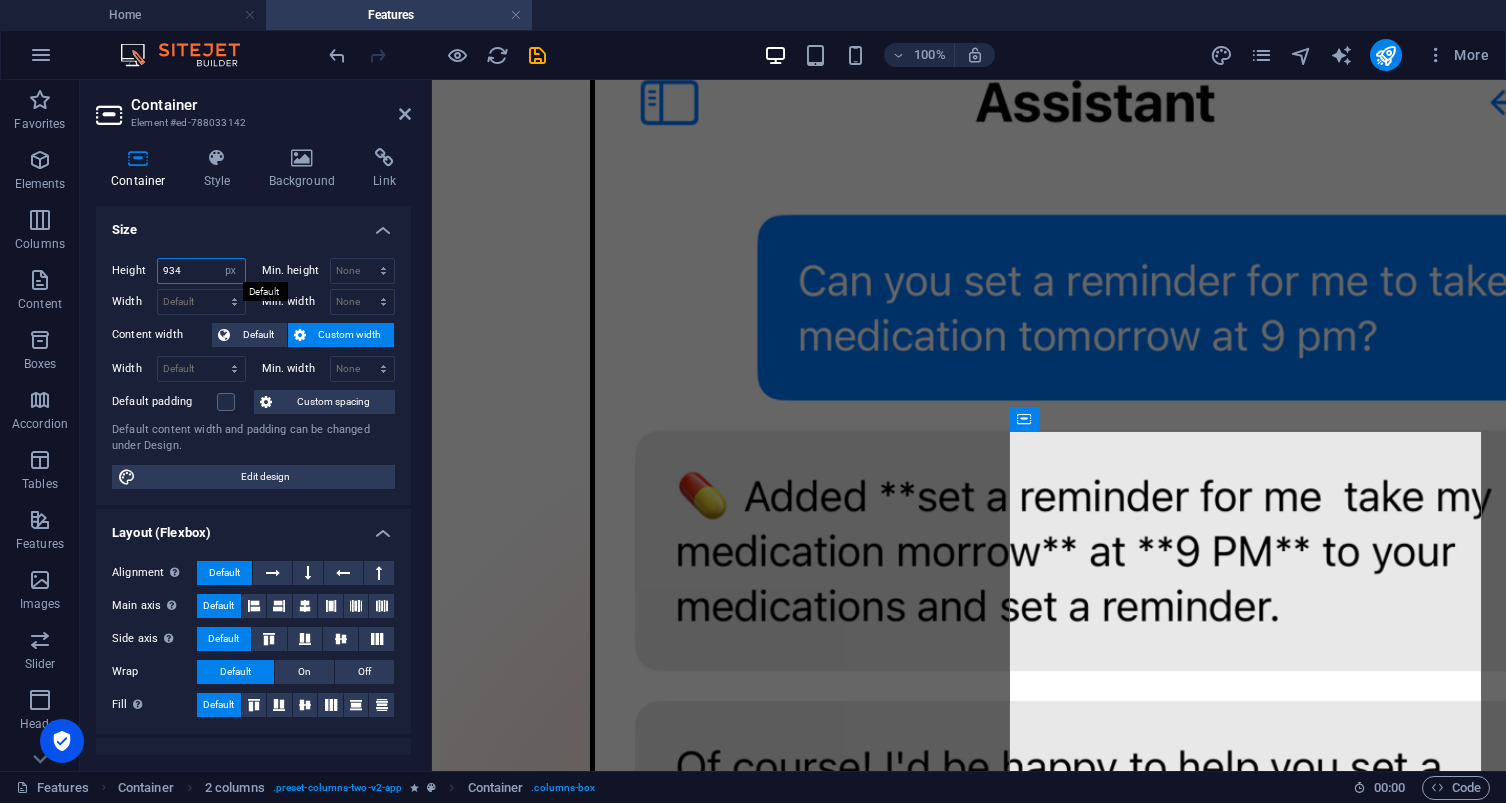 click on "934" at bounding box center (201, 271) 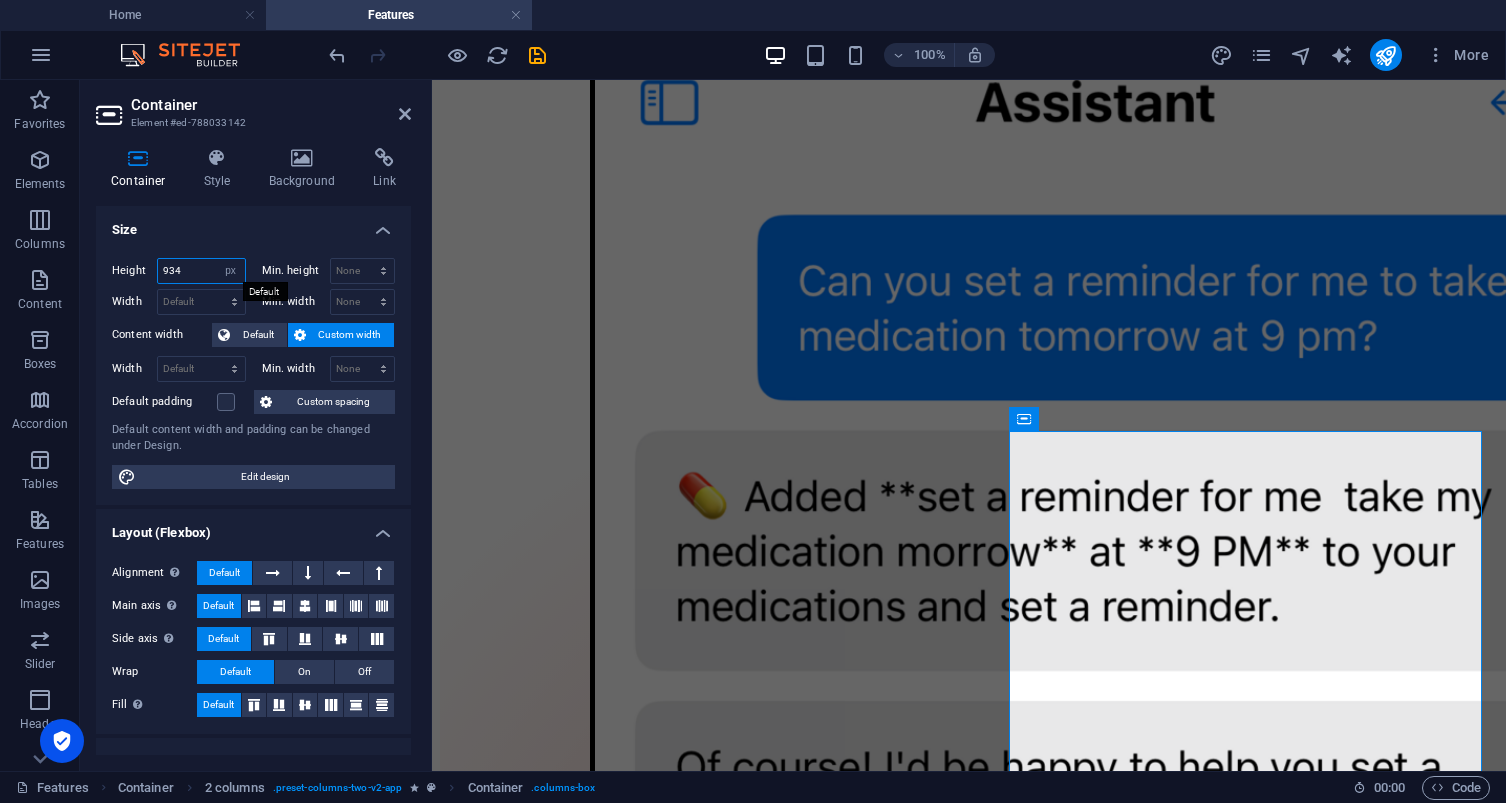 drag, startPoint x: 192, startPoint y: 274, endPoint x: 135, endPoint y: 270, distance: 57.14018 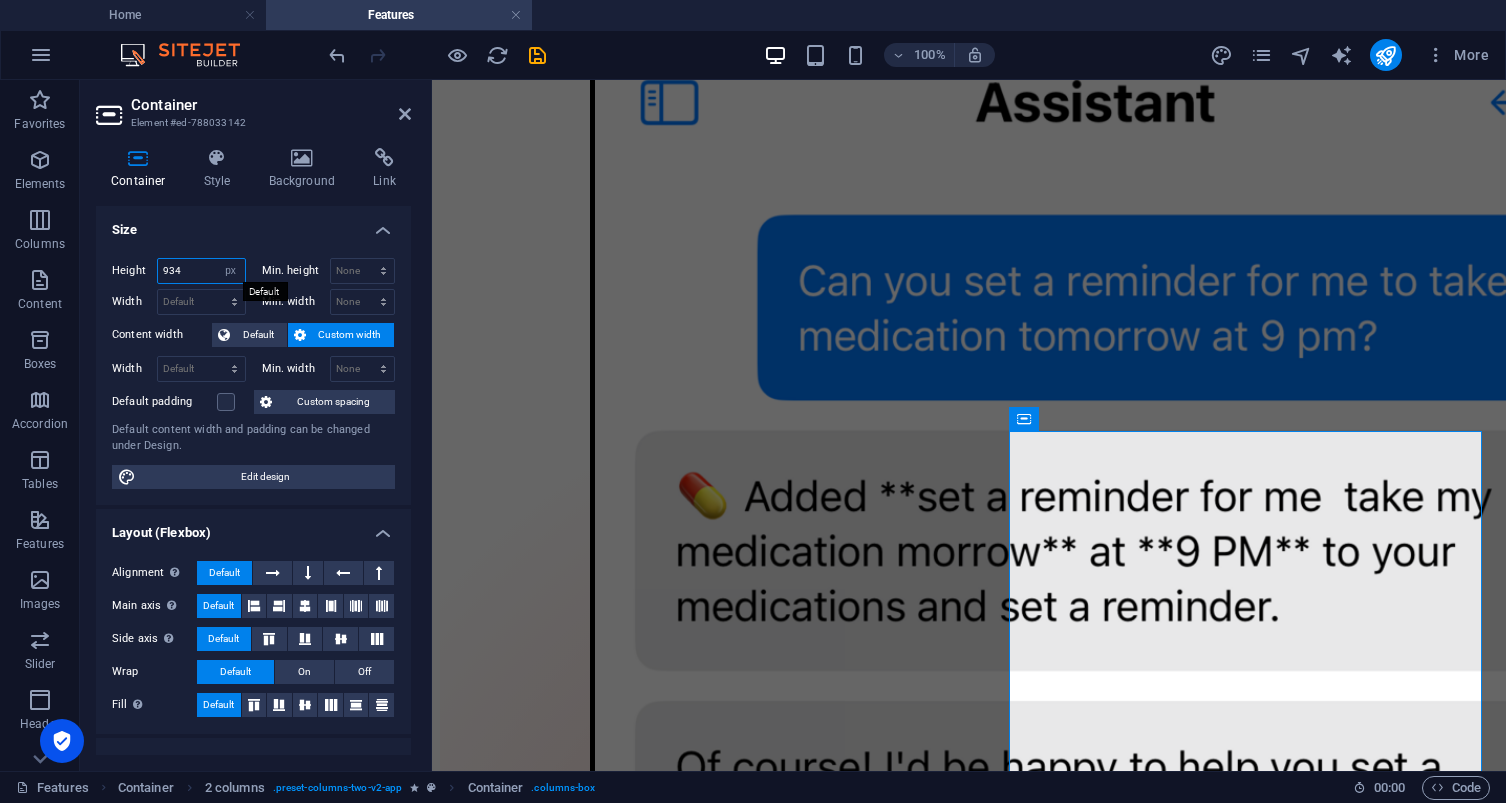 click on "Height 934 Default px rem % vh vw" at bounding box center (179, 271) 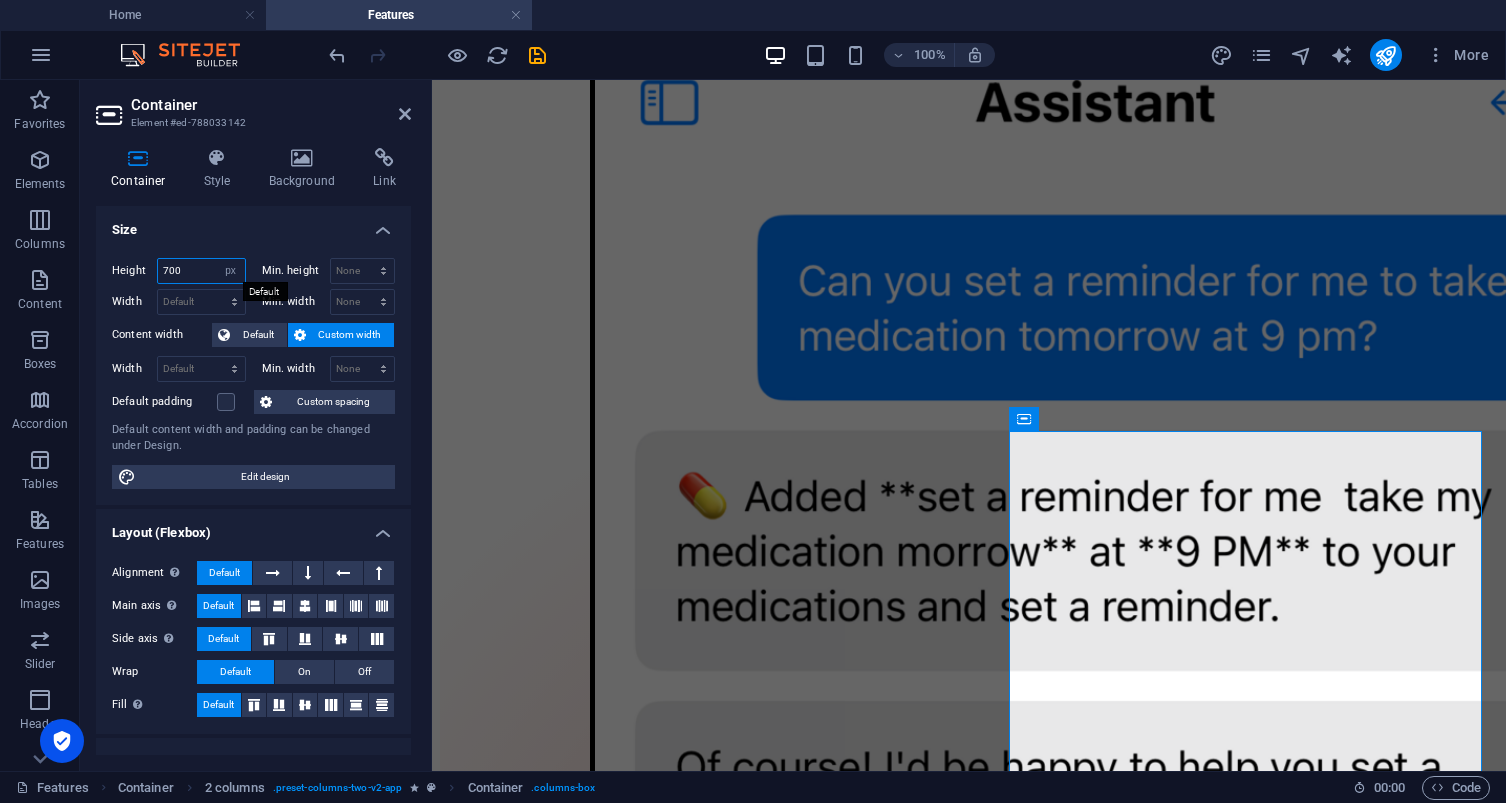 type on "700" 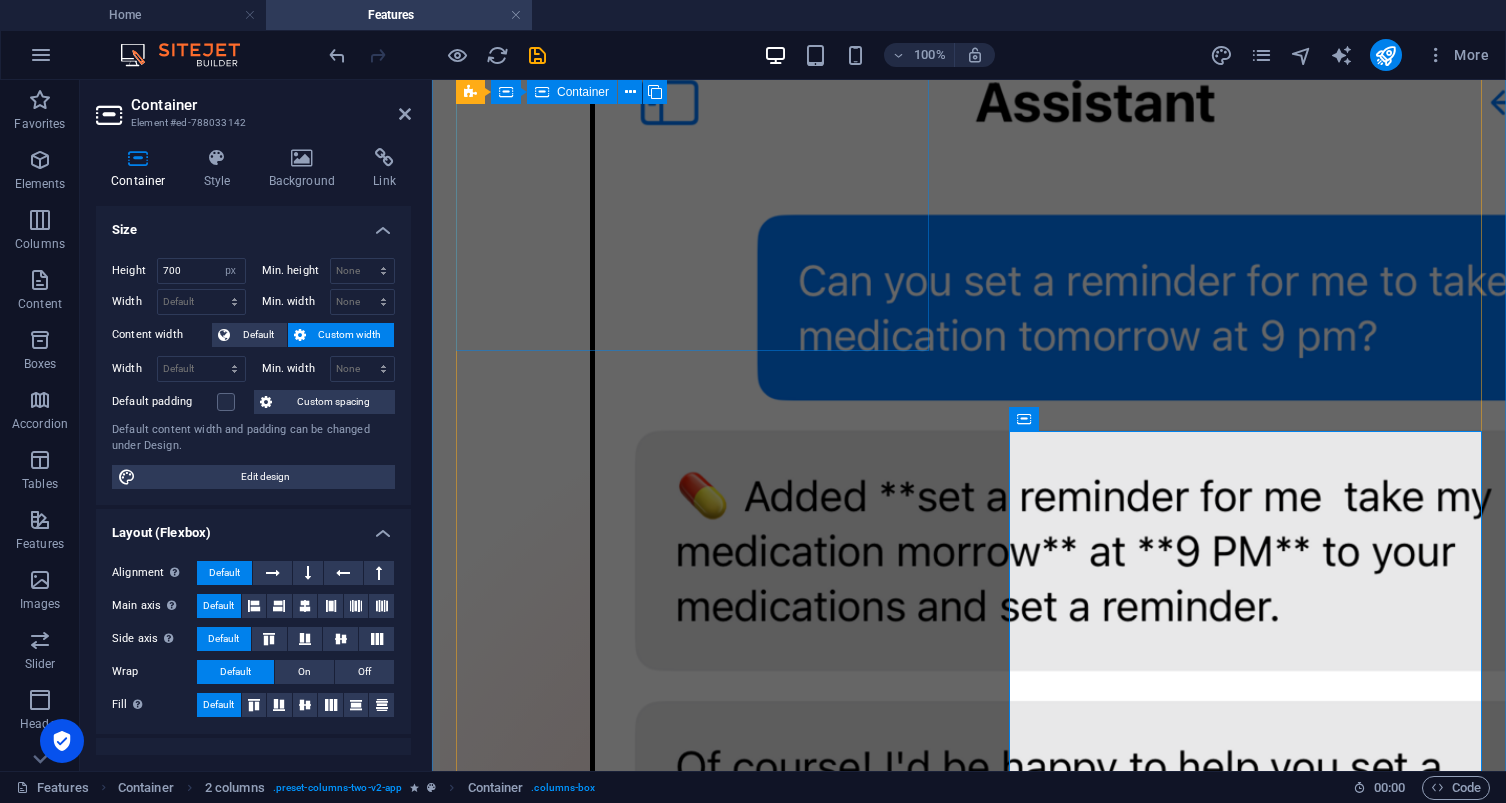 click at bounding box center (969, 1047) 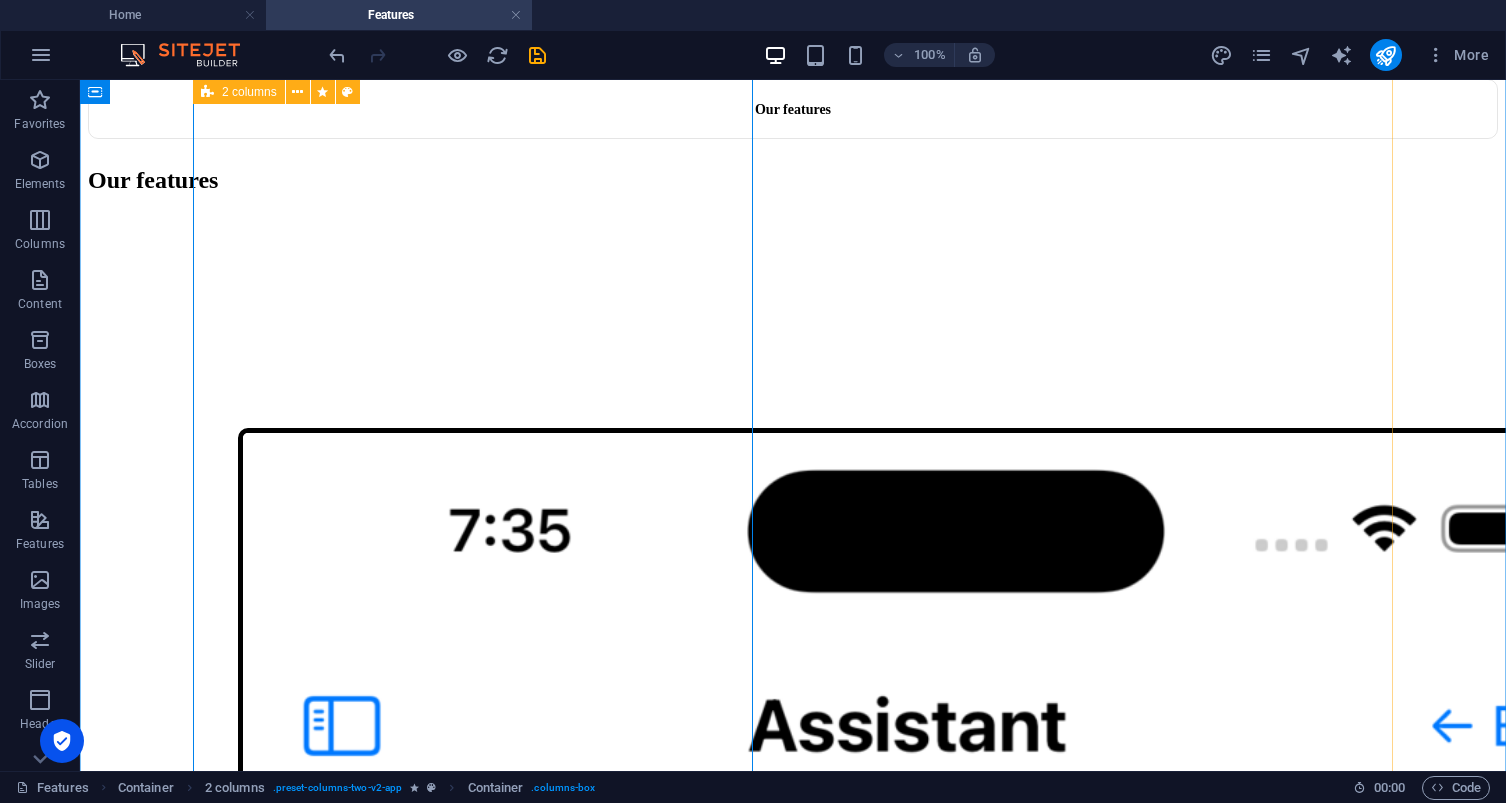 scroll, scrollTop: 1025, scrollLeft: 0, axis: vertical 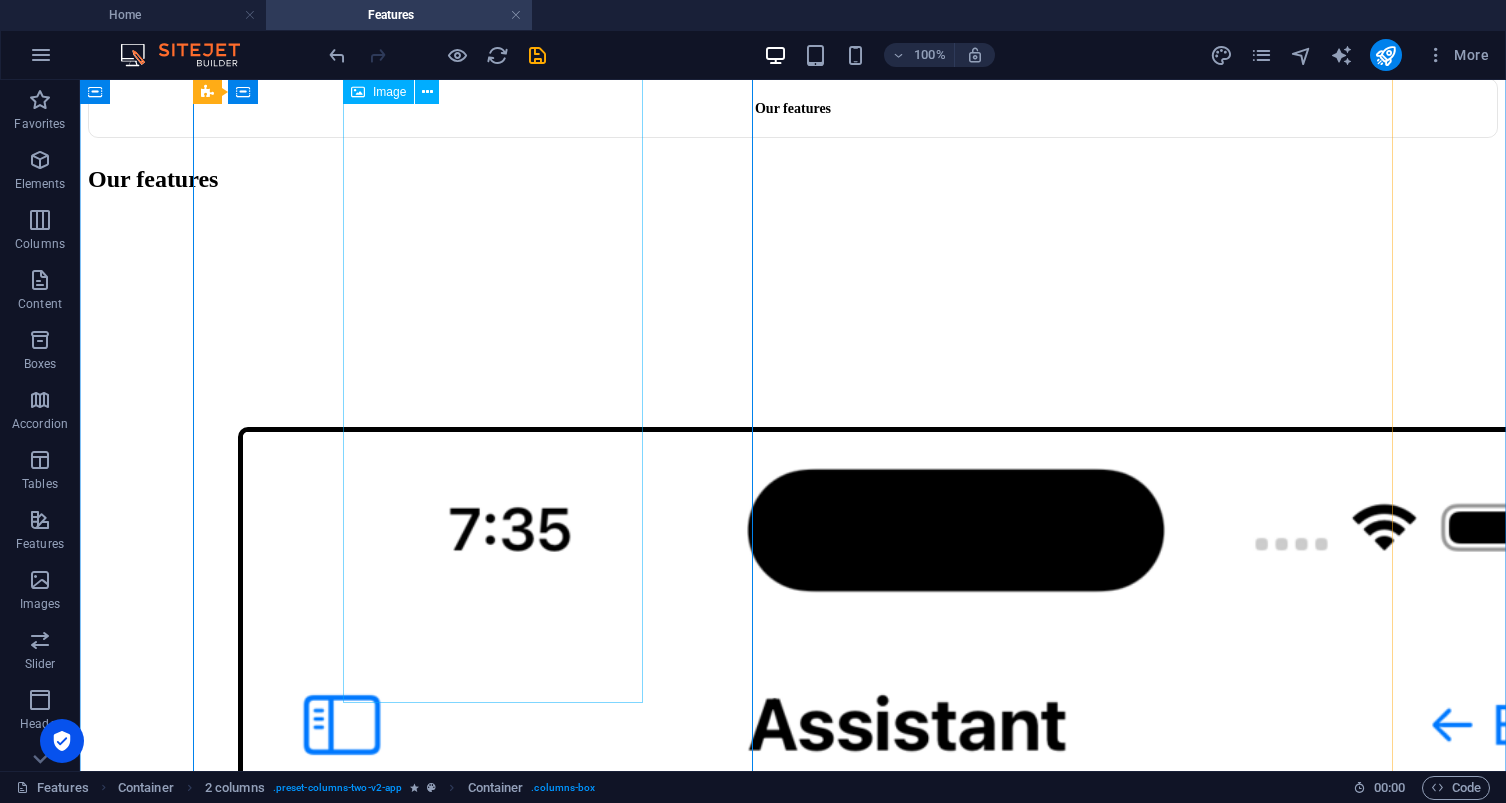 click at bounding box center [793, 1979] 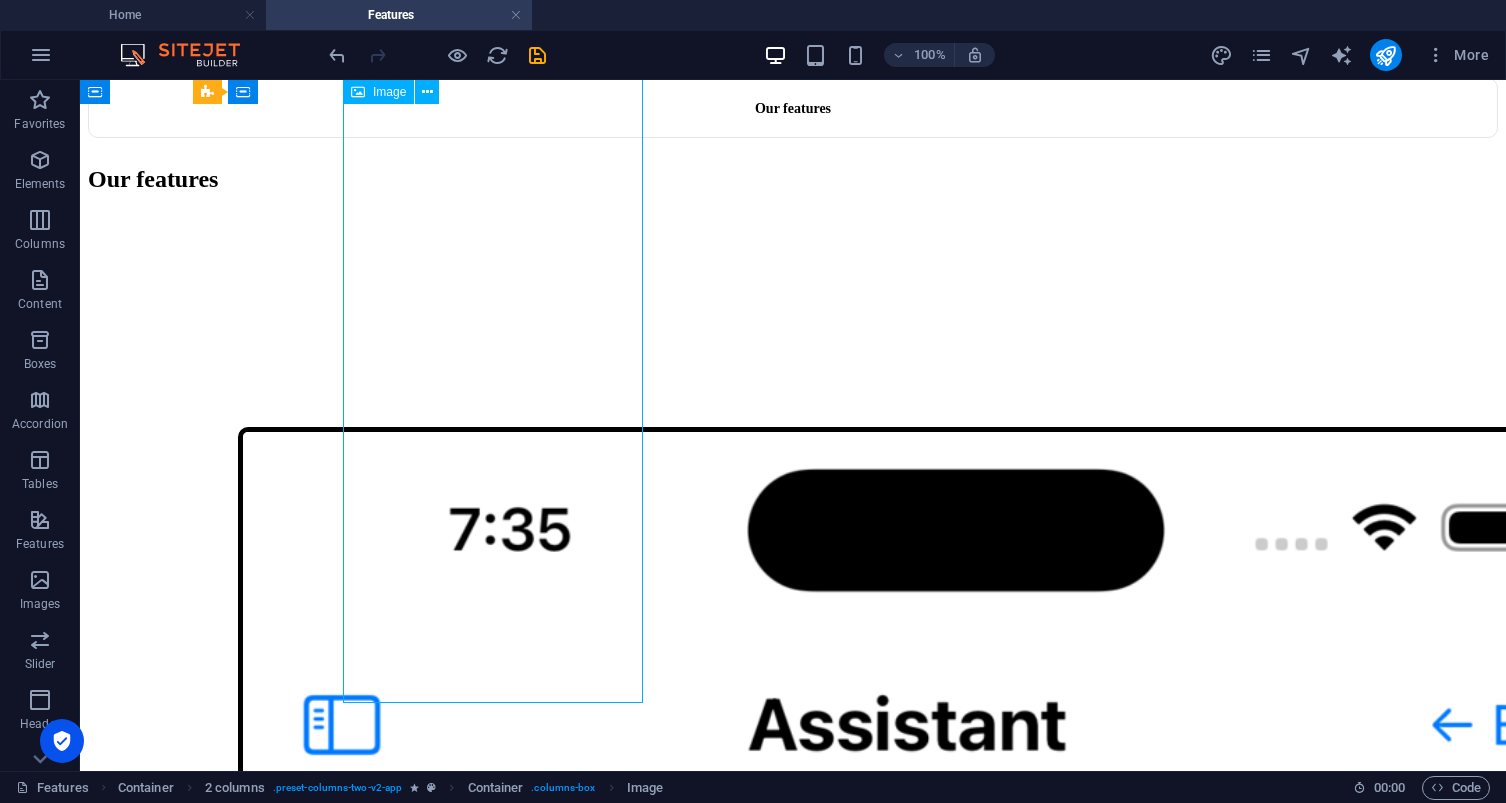 click at bounding box center [793, 1979] 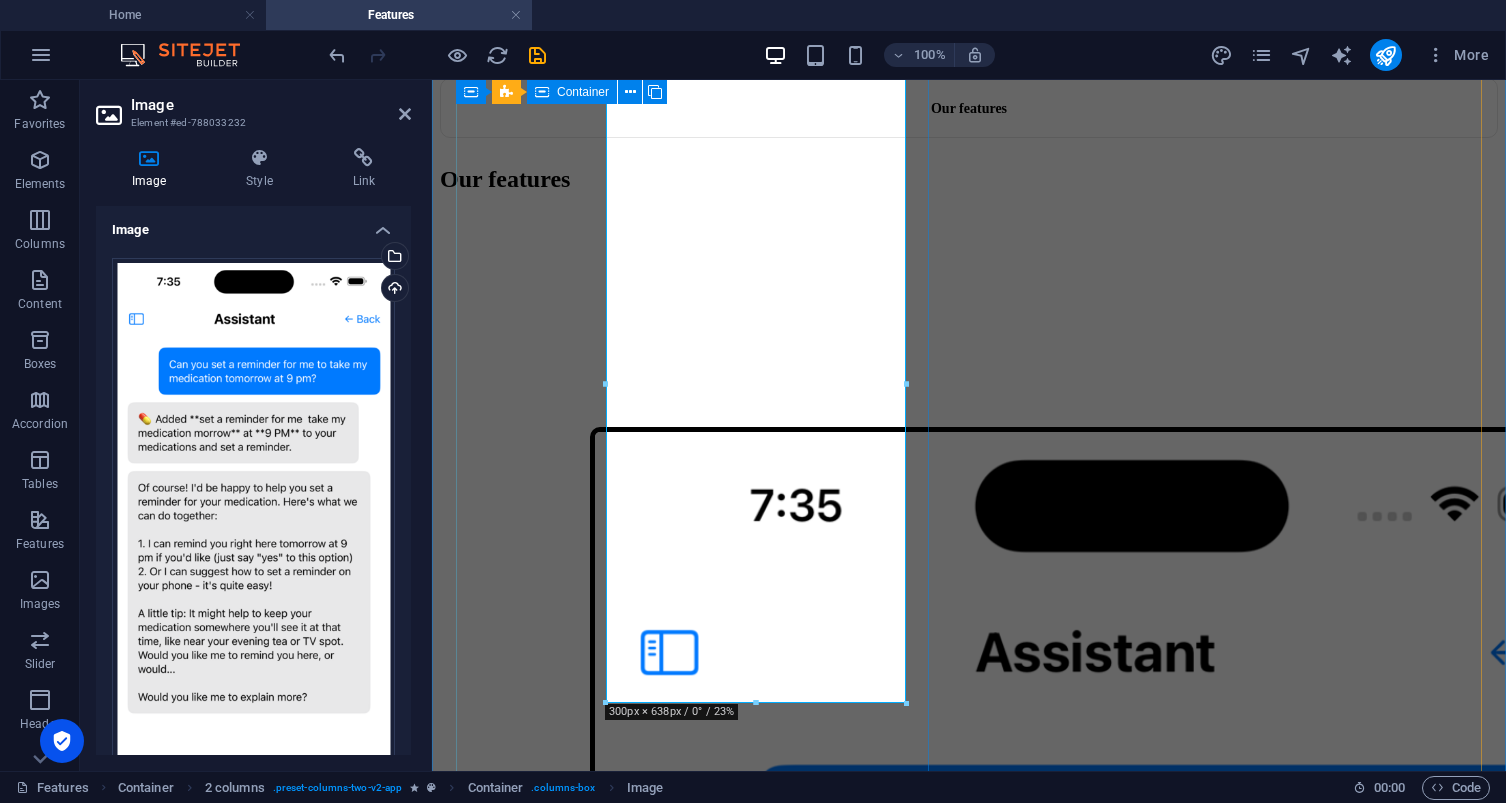 click at bounding box center [969, 1597] 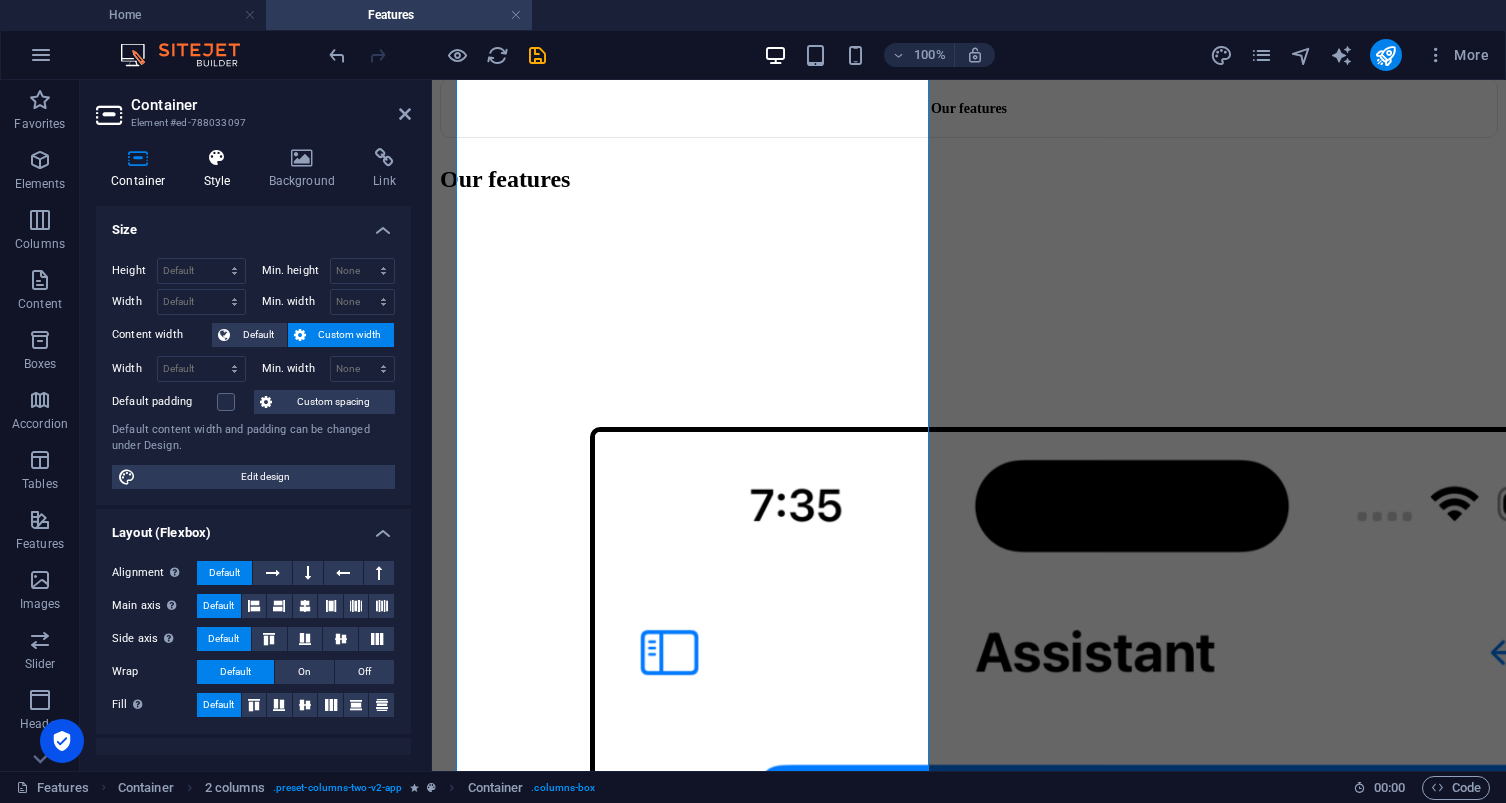 click at bounding box center [217, 158] 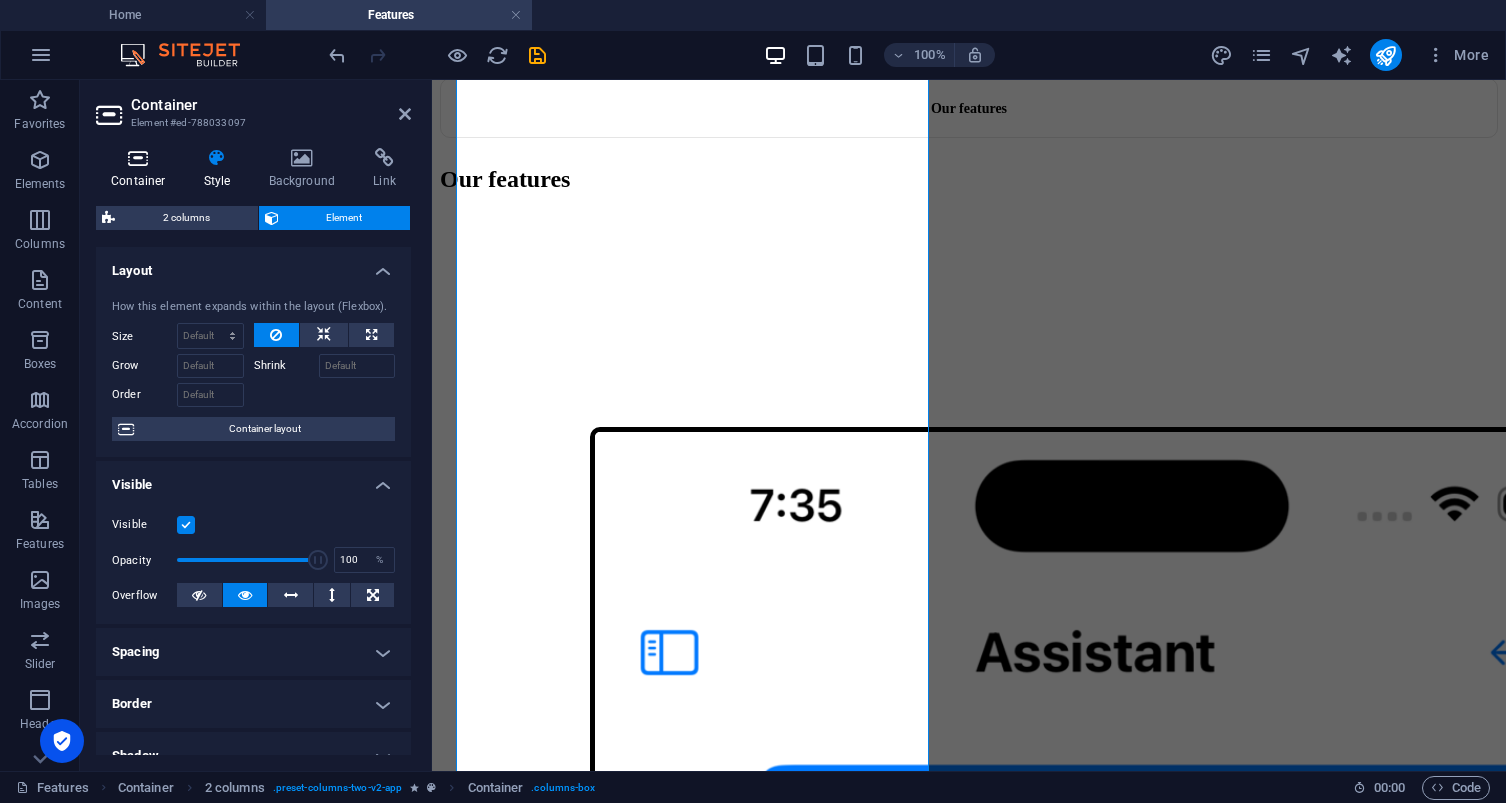 click at bounding box center [138, 158] 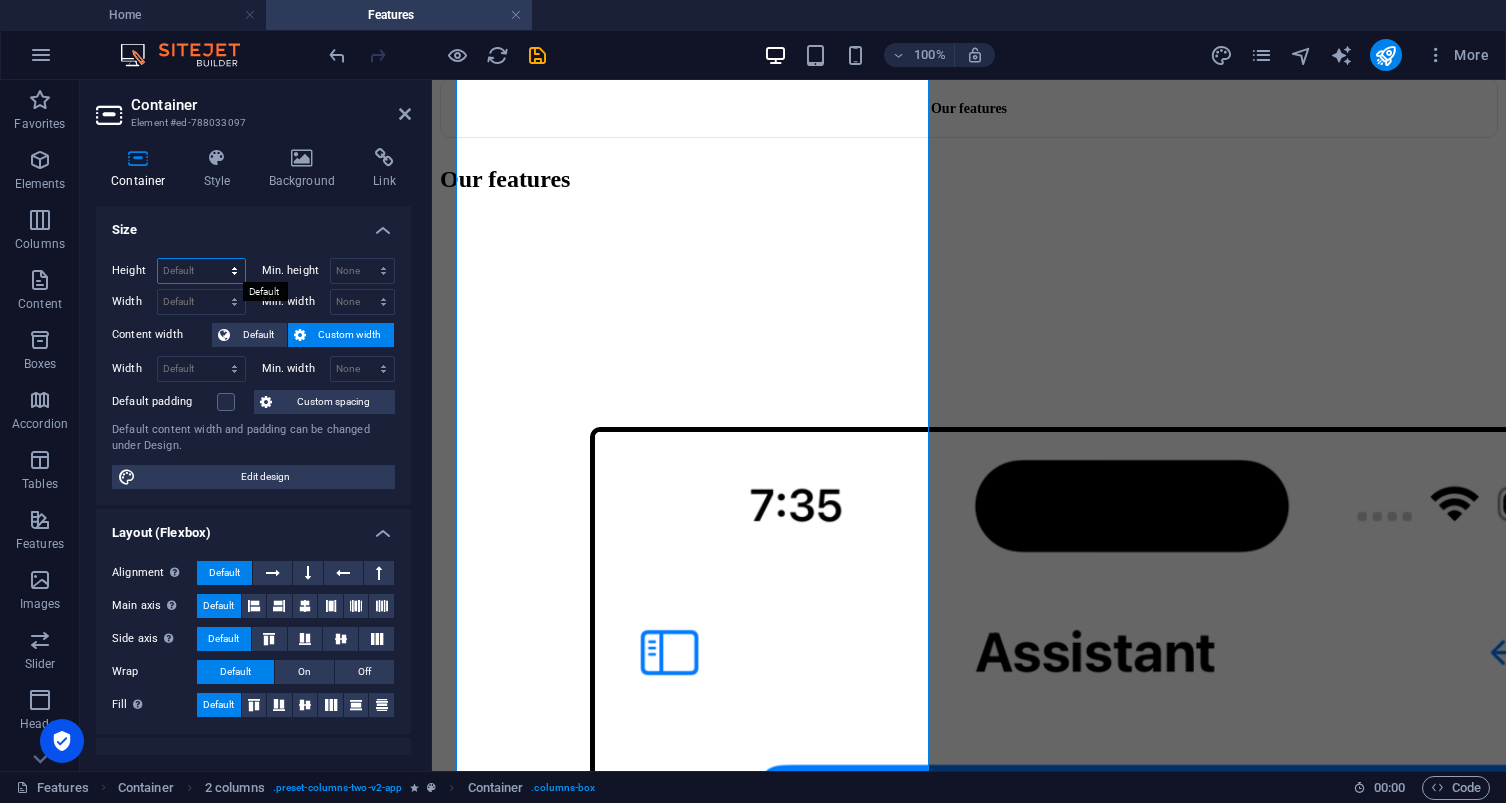 select on "px" 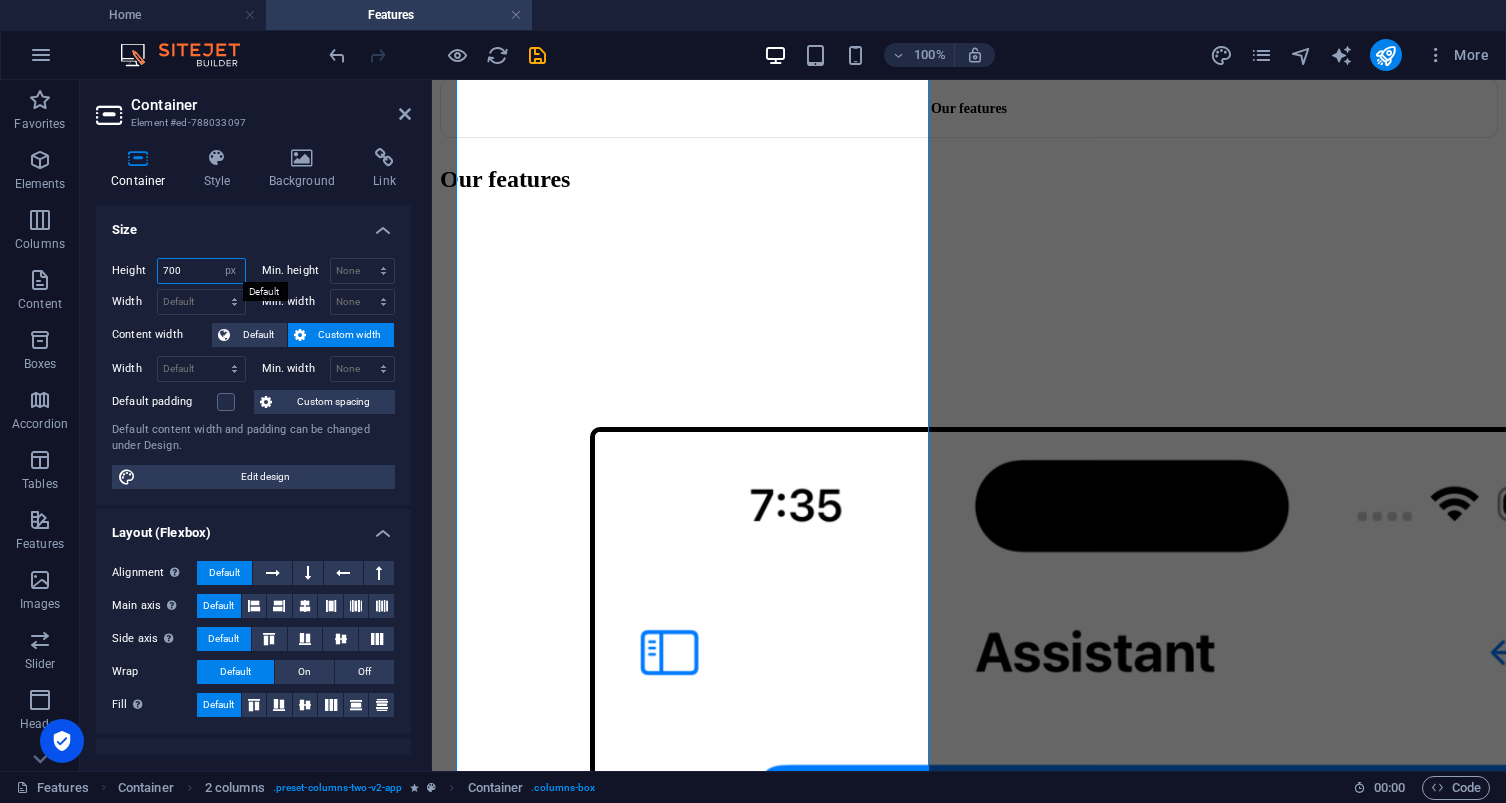 type on "700" 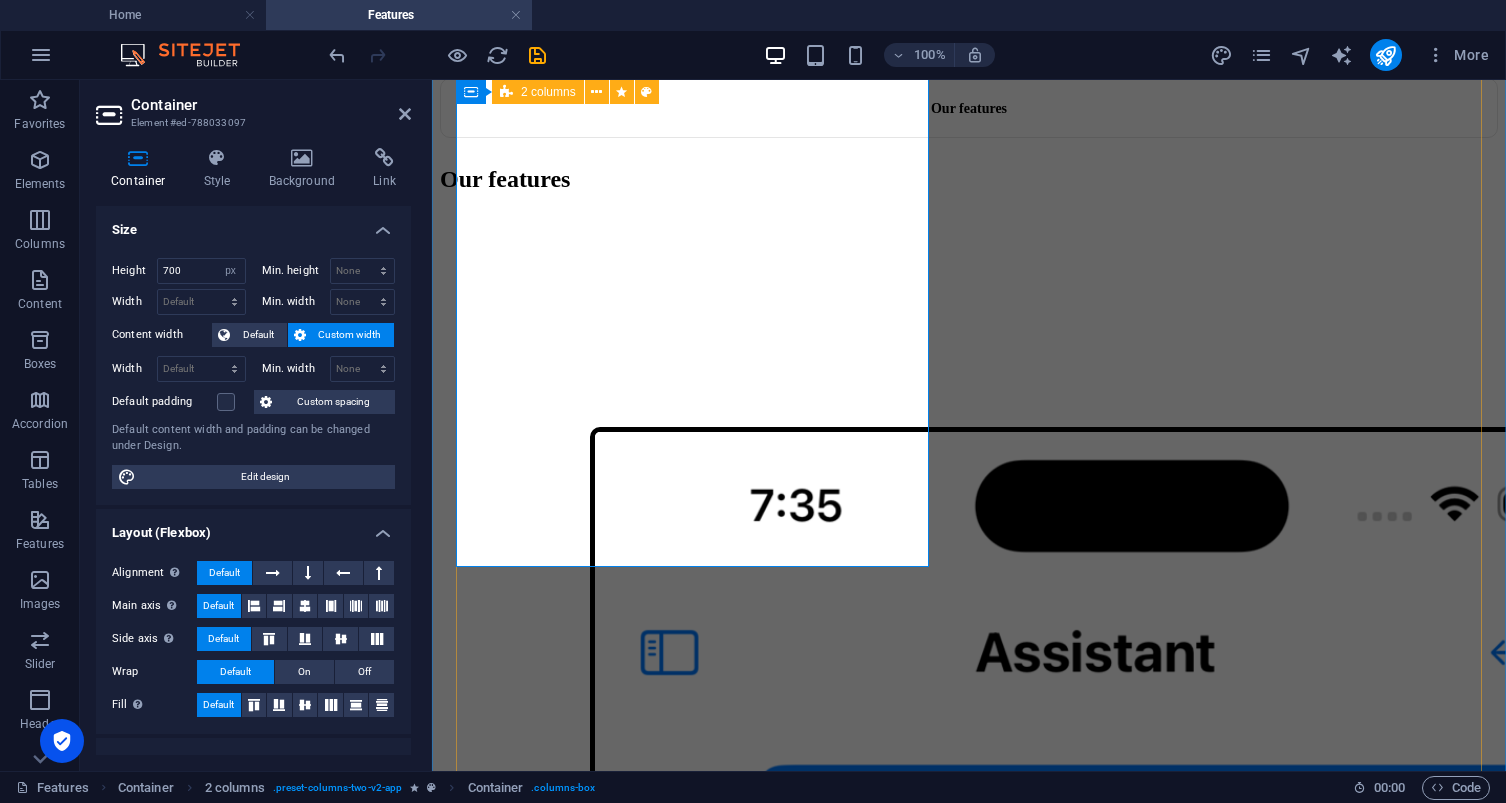 click on "💊 Health Assistant Conversational AI Chat : Ask questions, get health tips, or create tasks by simply messaging the assistant. Smart Task Creation : The assistant can automatically add   medications,   appointments, or   exercises   based on what you say (e.g., “Remind me to take my medicine at 9 pm”). Multiple Chat Threads : Keep separate conversations with the assistant for different topics. 🗓️ Task Reminders & Daily Motivation Smart Reminders : Get notified when it's time for medications, appointments, or exercise. Easy Scheduling : Add doctor visits, therapy, or workouts with just a few taps. Daily To-Do Lists : View your personalized list of appointments and exercises each day. Progress Tracking : See a live completion ring and percentage for your daily health tasks. Motivational Confetti : Celebrate your wins with fun animations when you finish everything! 🌍 Family Map Location Sharing : Keep track of where loved ones are (via Family Map). Peace of Mind 🎉 Easy-to-Use Interface" at bounding box center (969, 2185) 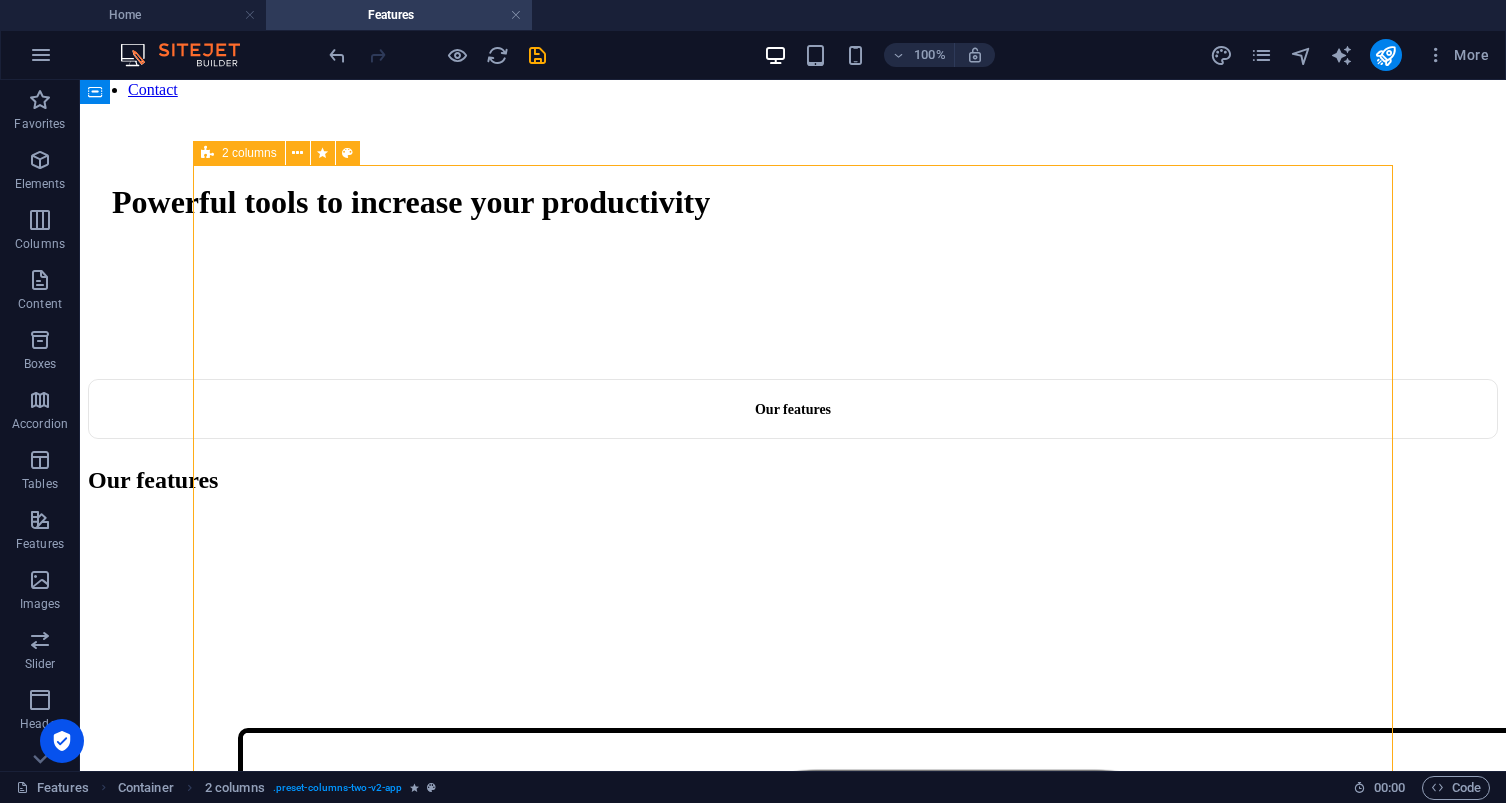 scroll, scrollTop: 727, scrollLeft: 0, axis: vertical 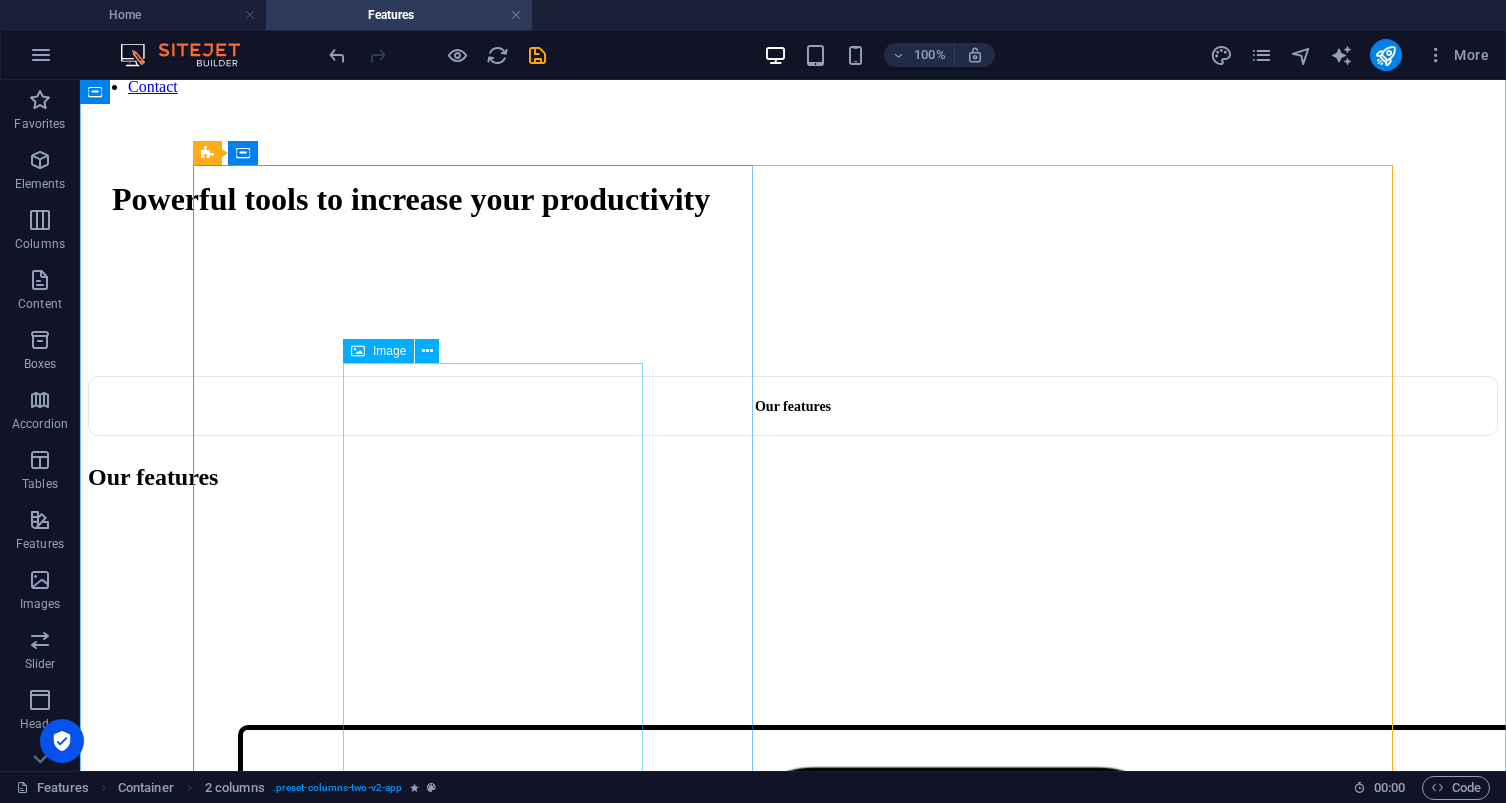 click at bounding box center (793, 2277) 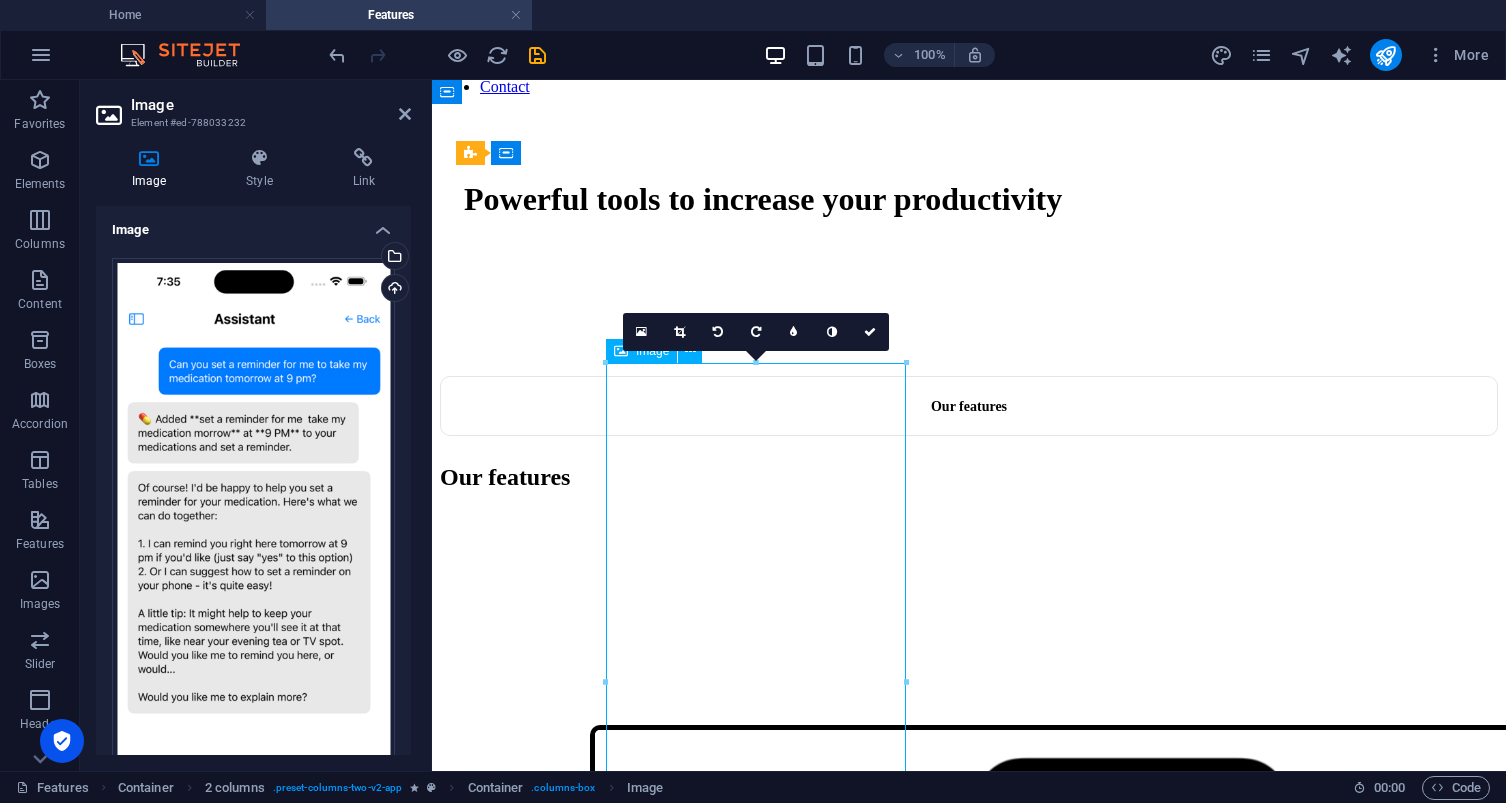 drag, startPoint x: 835, startPoint y: 533, endPoint x: 827, endPoint y: 400, distance: 133.24039 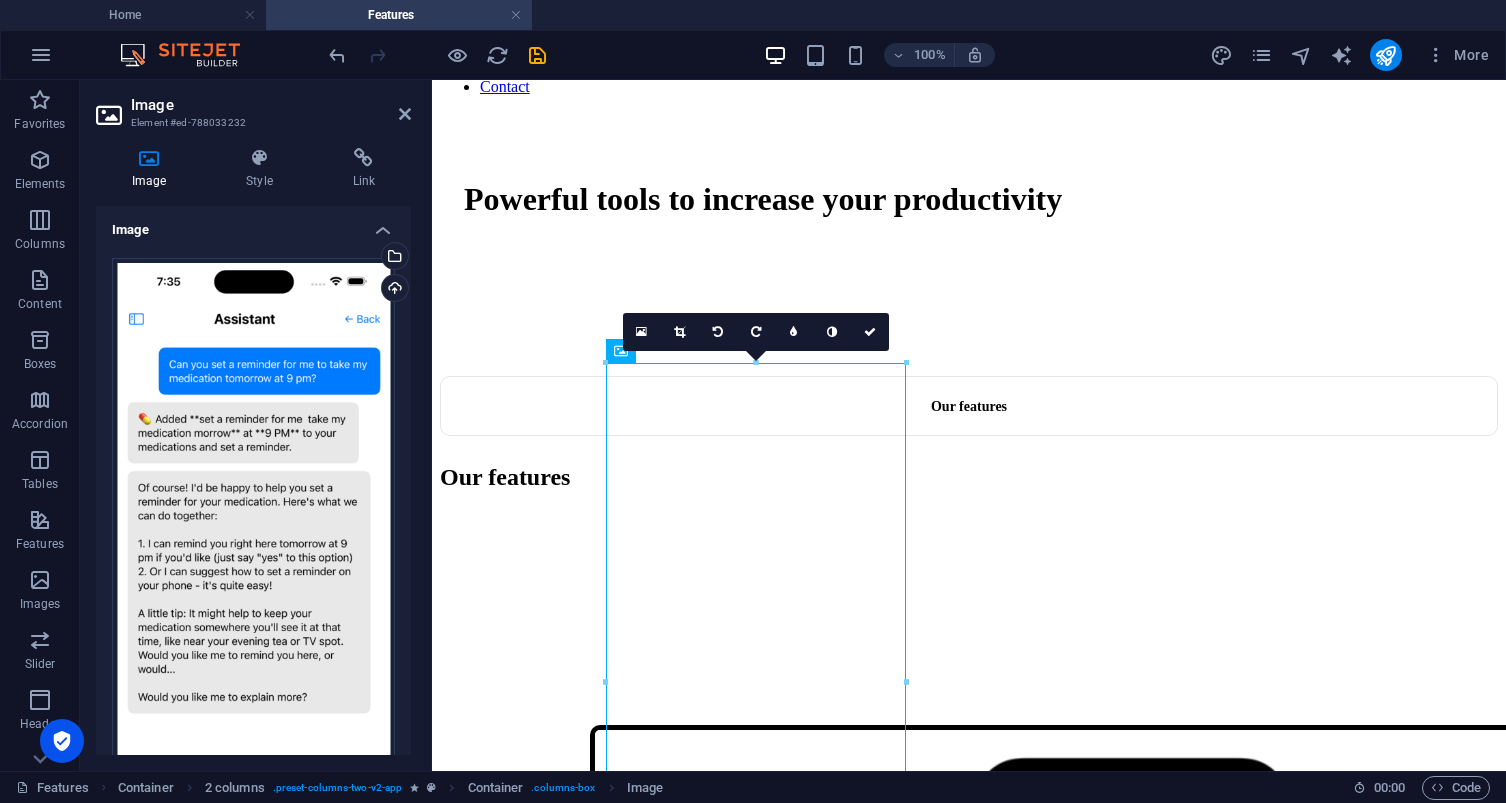 drag, startPoint x: 769, startPoint y: 492, endPoint x: 766, endPoint y: 308, distance: 184.02446 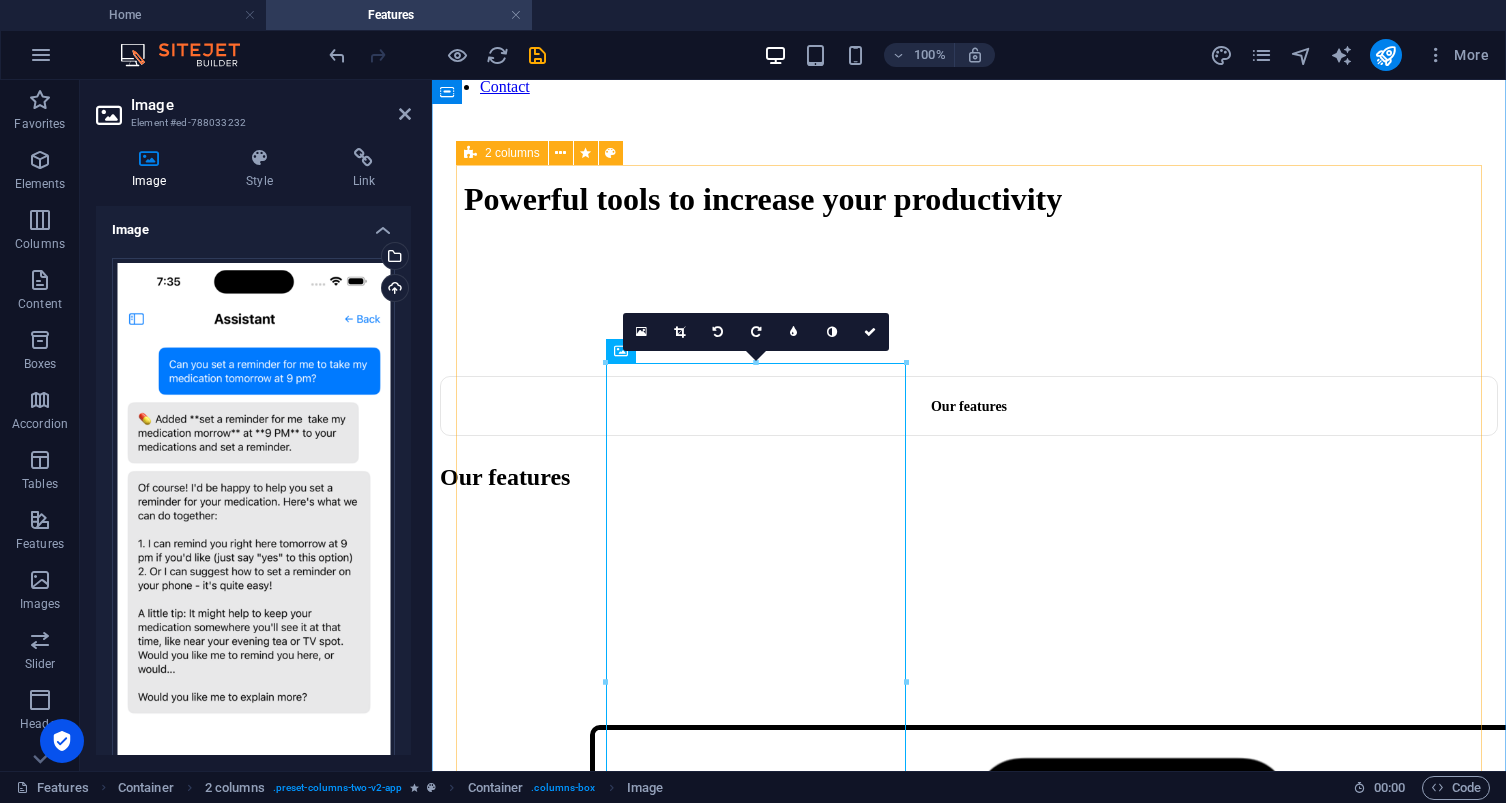 click on "💊 Health Assistant Conversational AI Chat : Ask questions, get health tips, or create tasks by simply messaging the assistant. Smart Task Creation : The assistant can automatically add   medications,   appointments, or   exercises   based on what you say (e.g., “Remind me to take my medicine at 9 pm”). Multiple Chat Threads : Keep separate conversations with the assistant for different topics. 🗓️ Task Reminders & Daily Motivation Smart Reminders : Get notified when it's time for medications, appointments, or exercise. Easy Scheduling : Add doctor visits, therapy, or workouts with just a few taps. Daily To-Do Lists : View your personalized list of appointments and exercises each day. Progress Tracking : See a live completion ring and percentage for your daily health tasks. Motivational Confetti : Celebrate your wins with fun animations when you finish everything! 🌍 Family Map Location Sharing : Keep track of where loved ones are (via Family Map). Peace of Mind 🎉 Easy-to-Use Interface" at bounding box center [969, 2483] 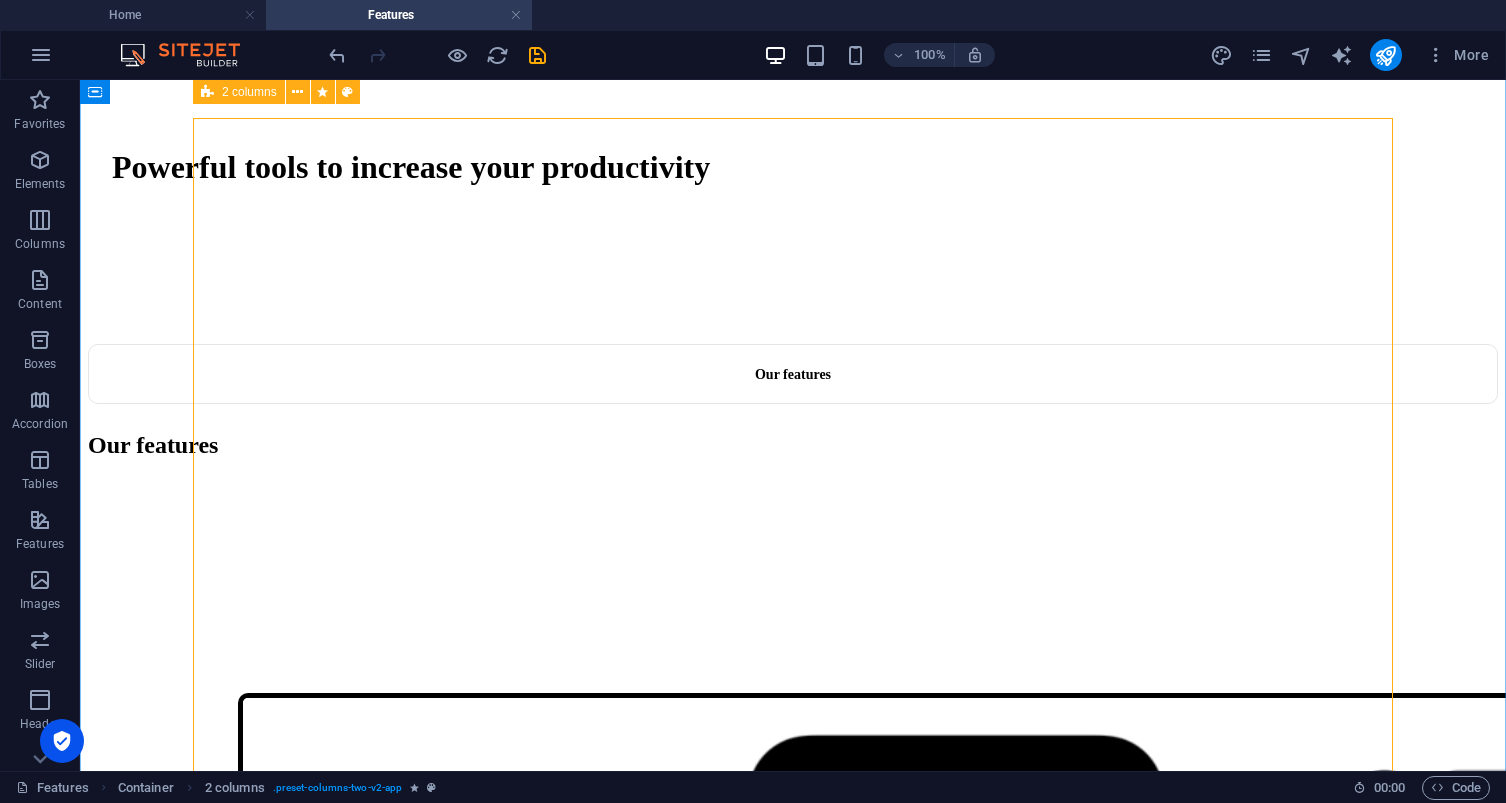 scroll, scrollTop: 751, scrollLeft: 0, axis: vertical 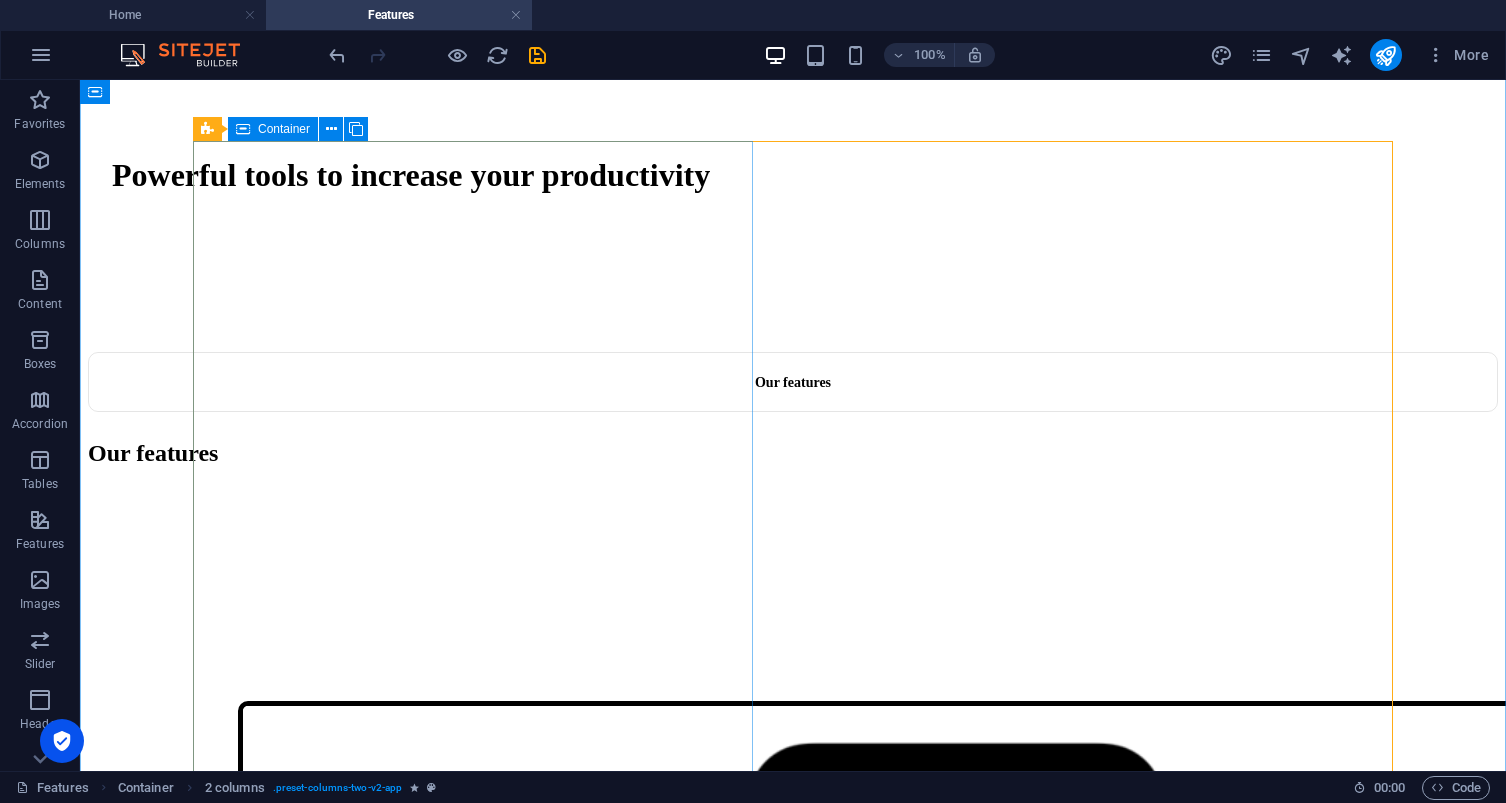 click at bounding box center (793, 1051) 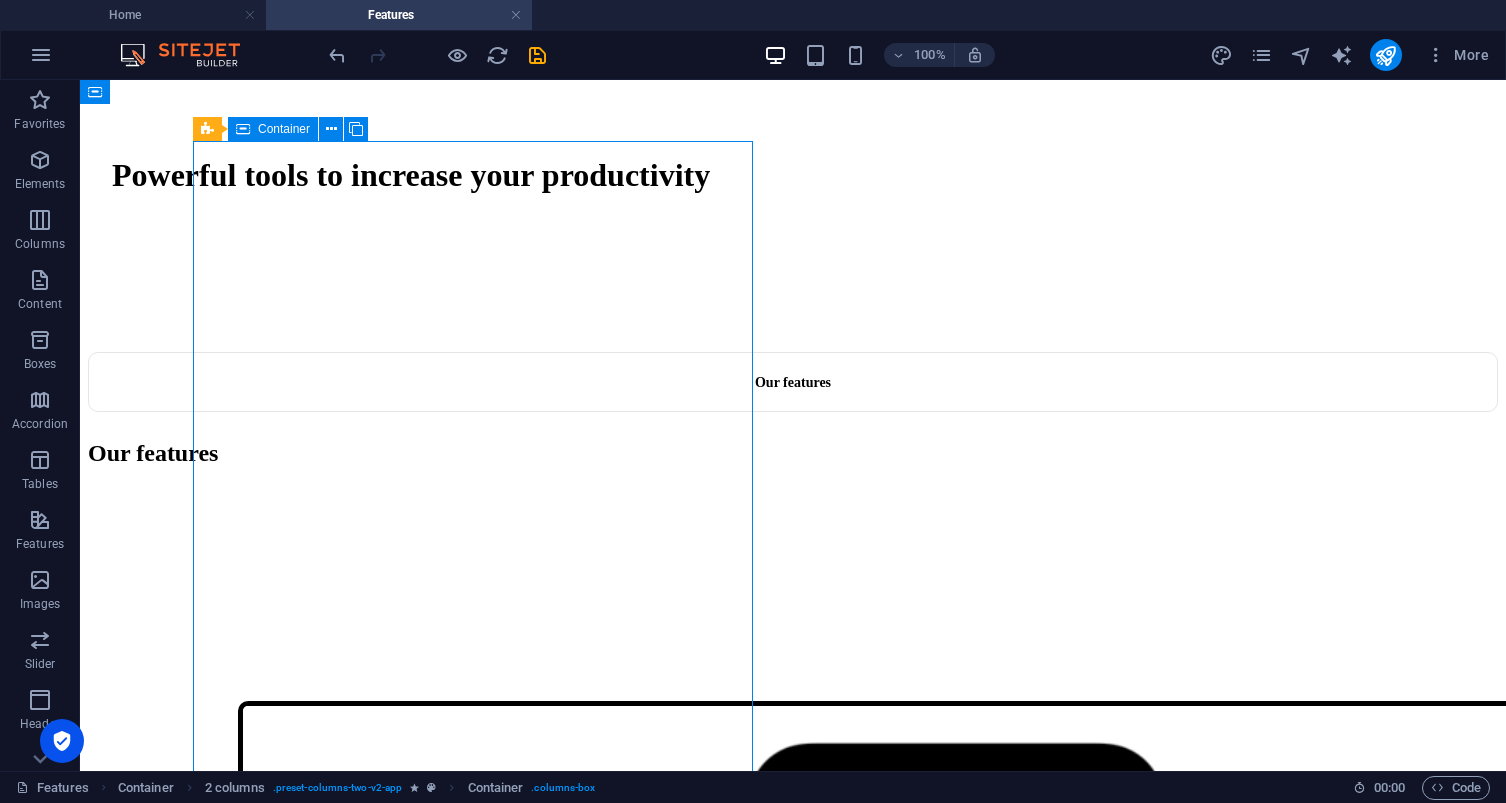 click at bounding box center [793, 1051] 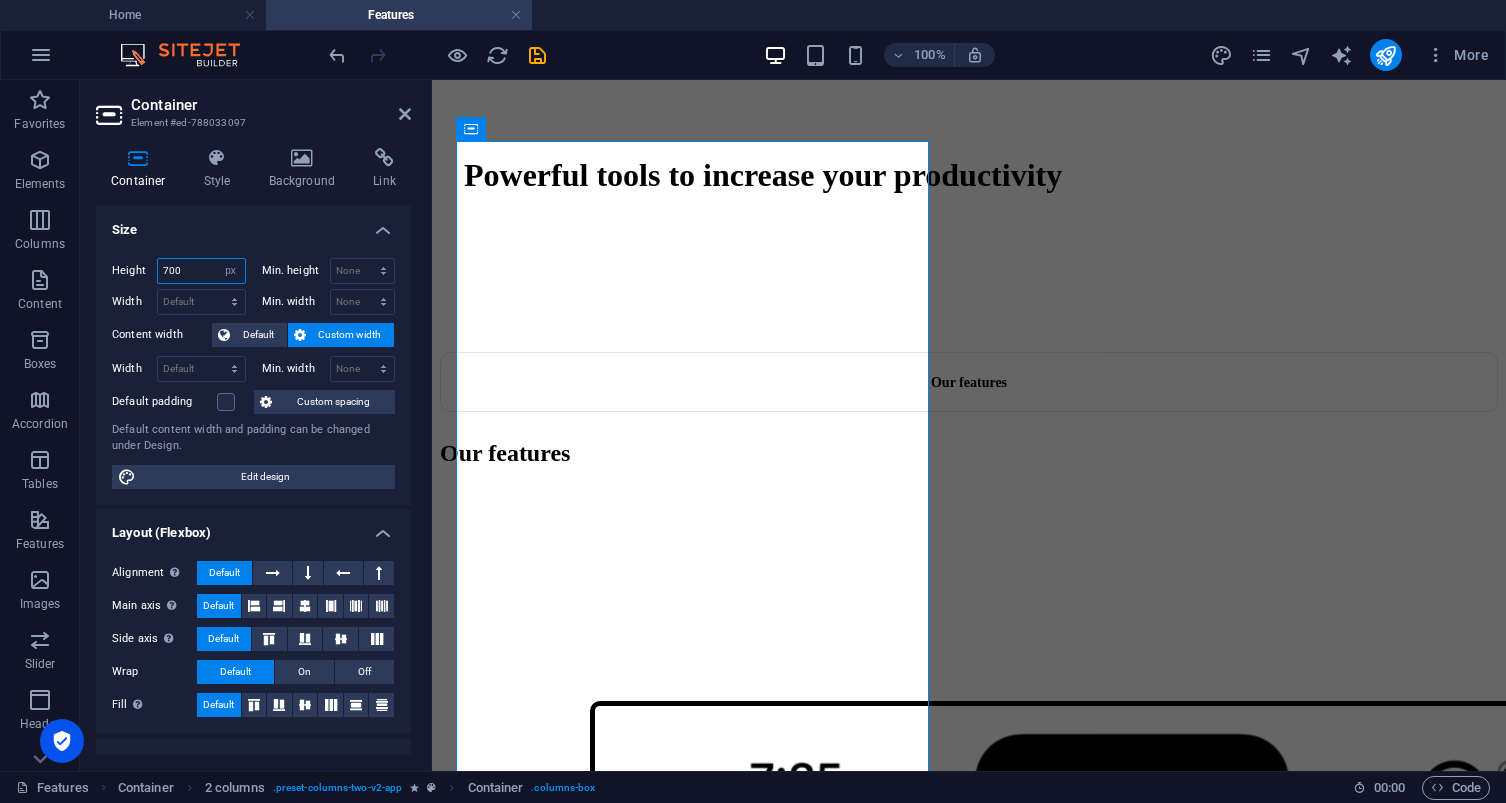 drag, startPoint x: 194, startPoint y: 271, endPoint x: 102, endPoint y: 263, distance: 92.34717 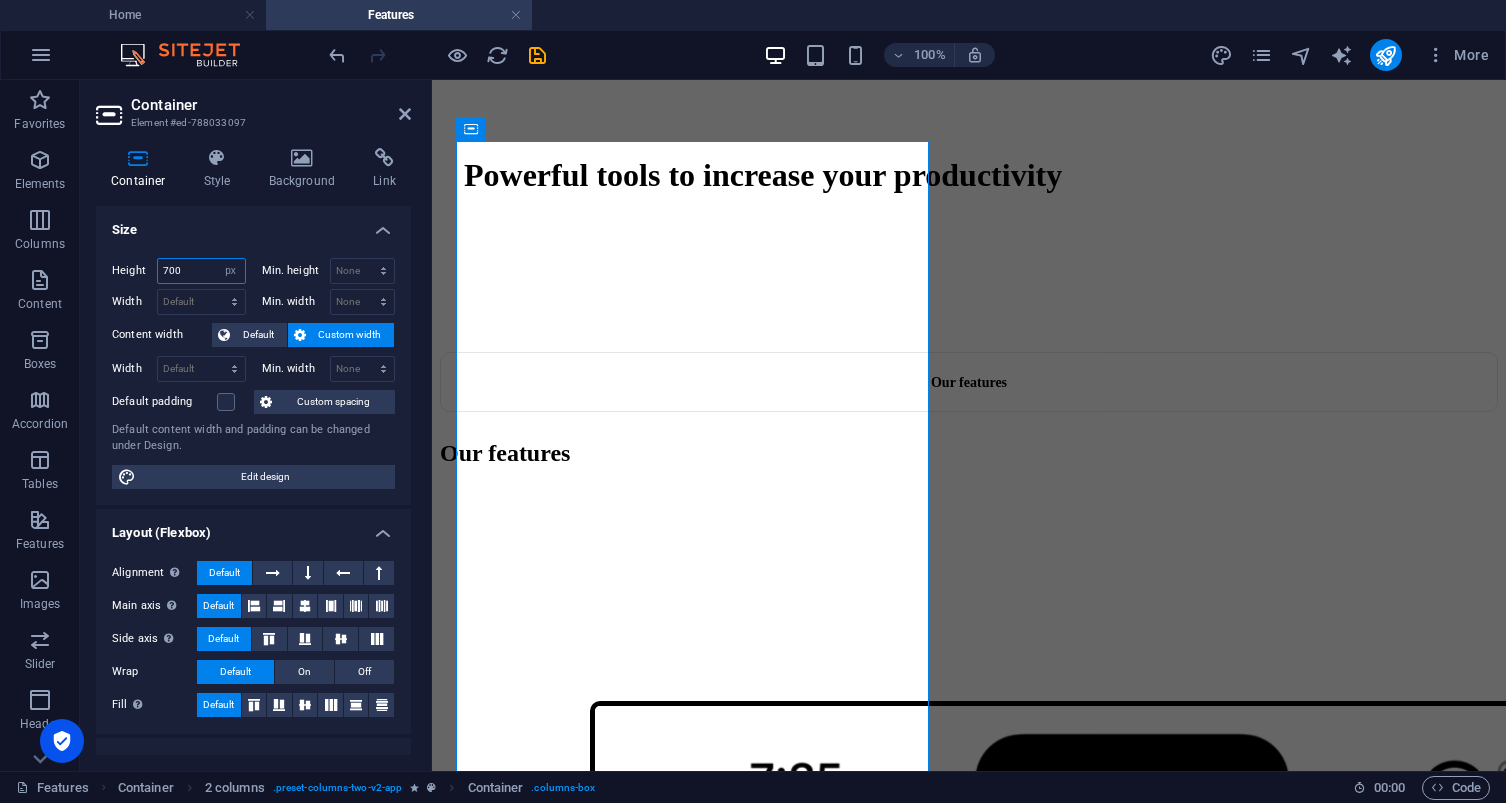 click on "Height 700 Default px rem % vh vw Min. height None px rem % vh vw Width Default px rem % em vh vw Min. width None px rem % vh vw Content width Default Custom width Width Default px rem % em vh vw Min. width None px rem % vh vw Default padding Custom spacing Default content width and padding can be changed under Design. Edit design" at bounding box center (253, 373) 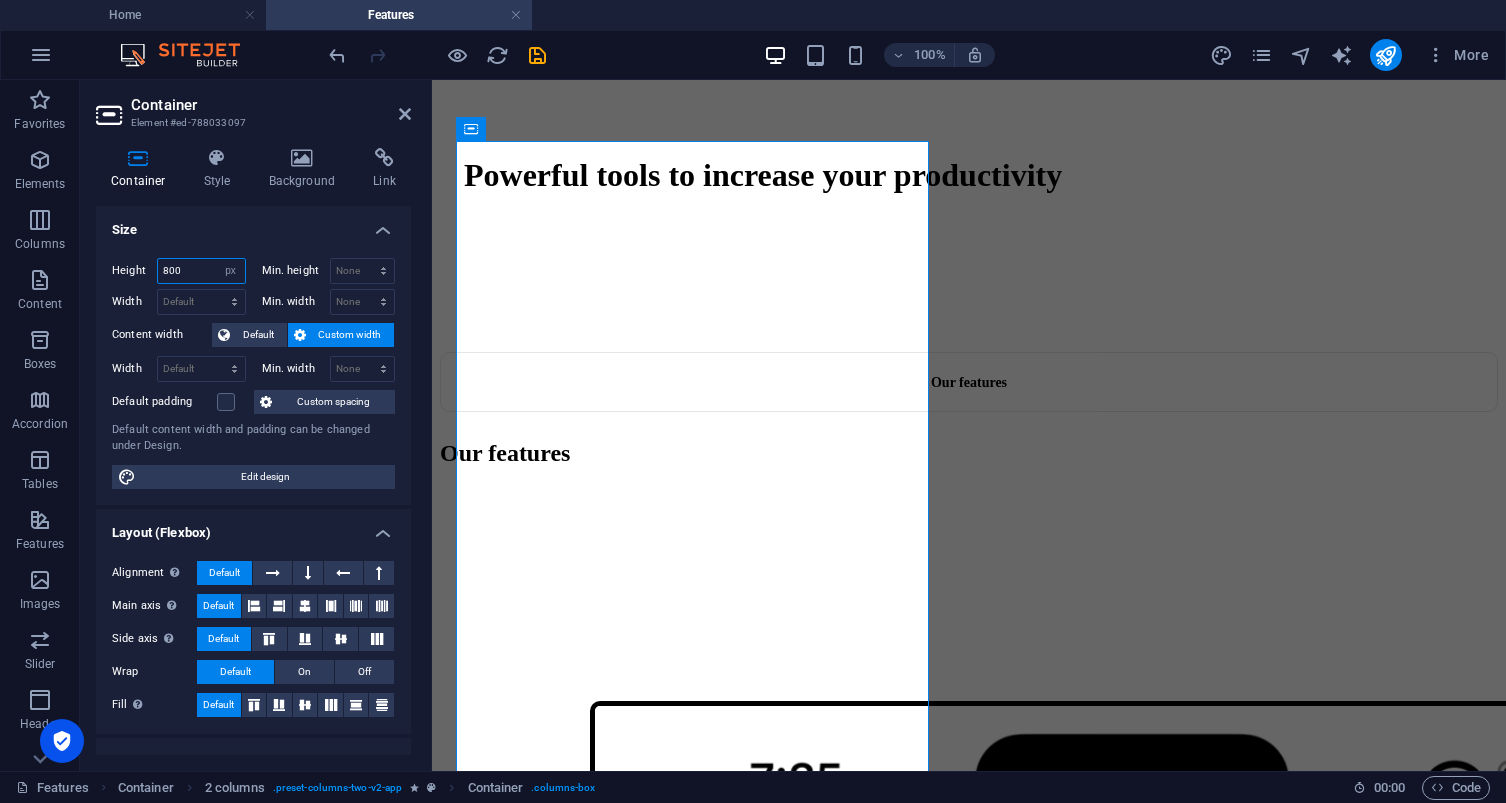 type on "800" 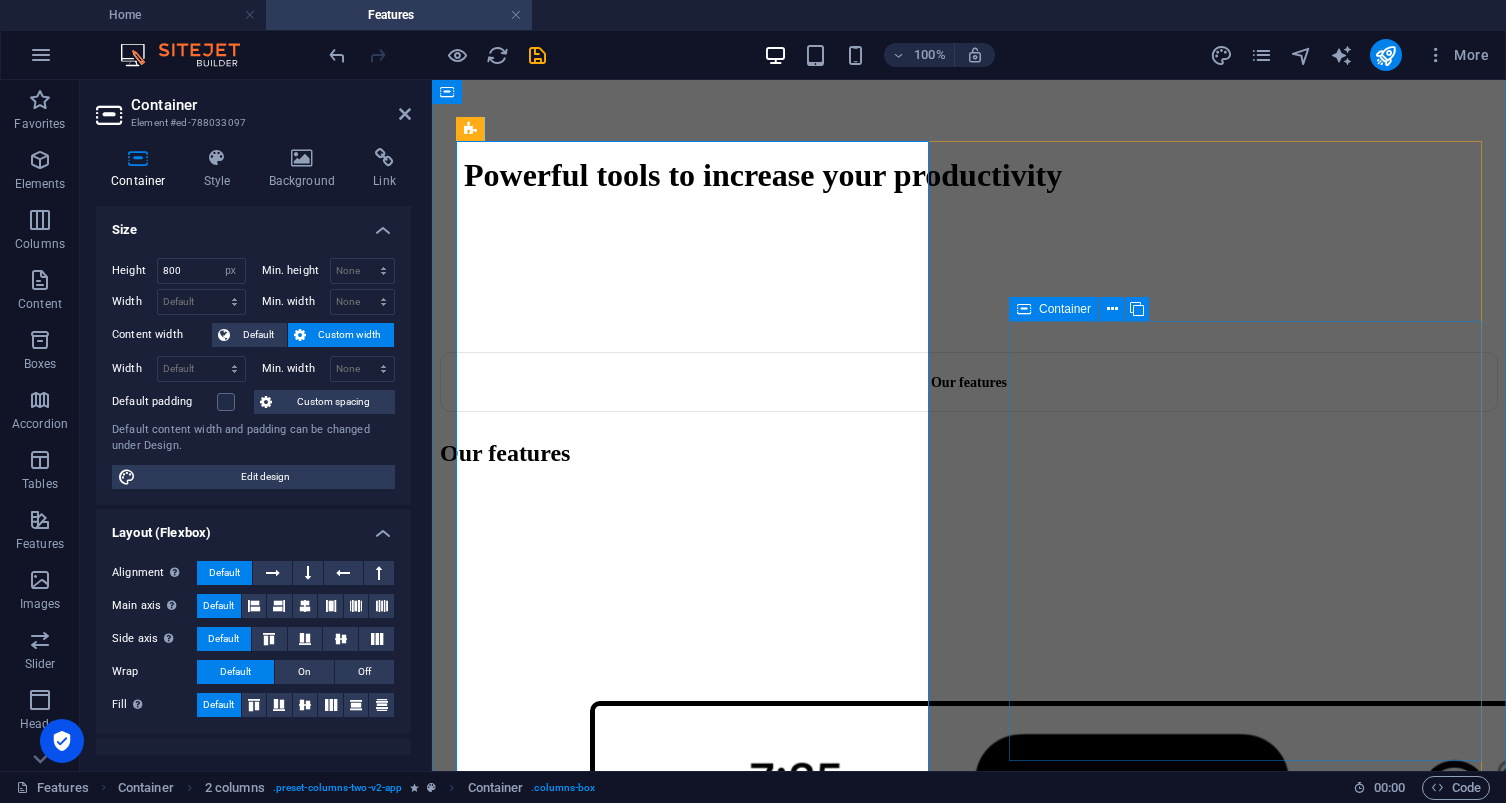 click on "💊 Health Assistant Conversational AI Chat : Ask questions, get health tips, or create tasks by simply messaging the assistant. Smart Task Creation : The assistant can automatically add   medications,   appointments, or   exercises   based on what you say (e.g., “Remind me to take my medicine at 9 pm”). Multiple Chat Threads : Keep separate conversations with the assistant for different topics." at bounding box center [969, 1676] 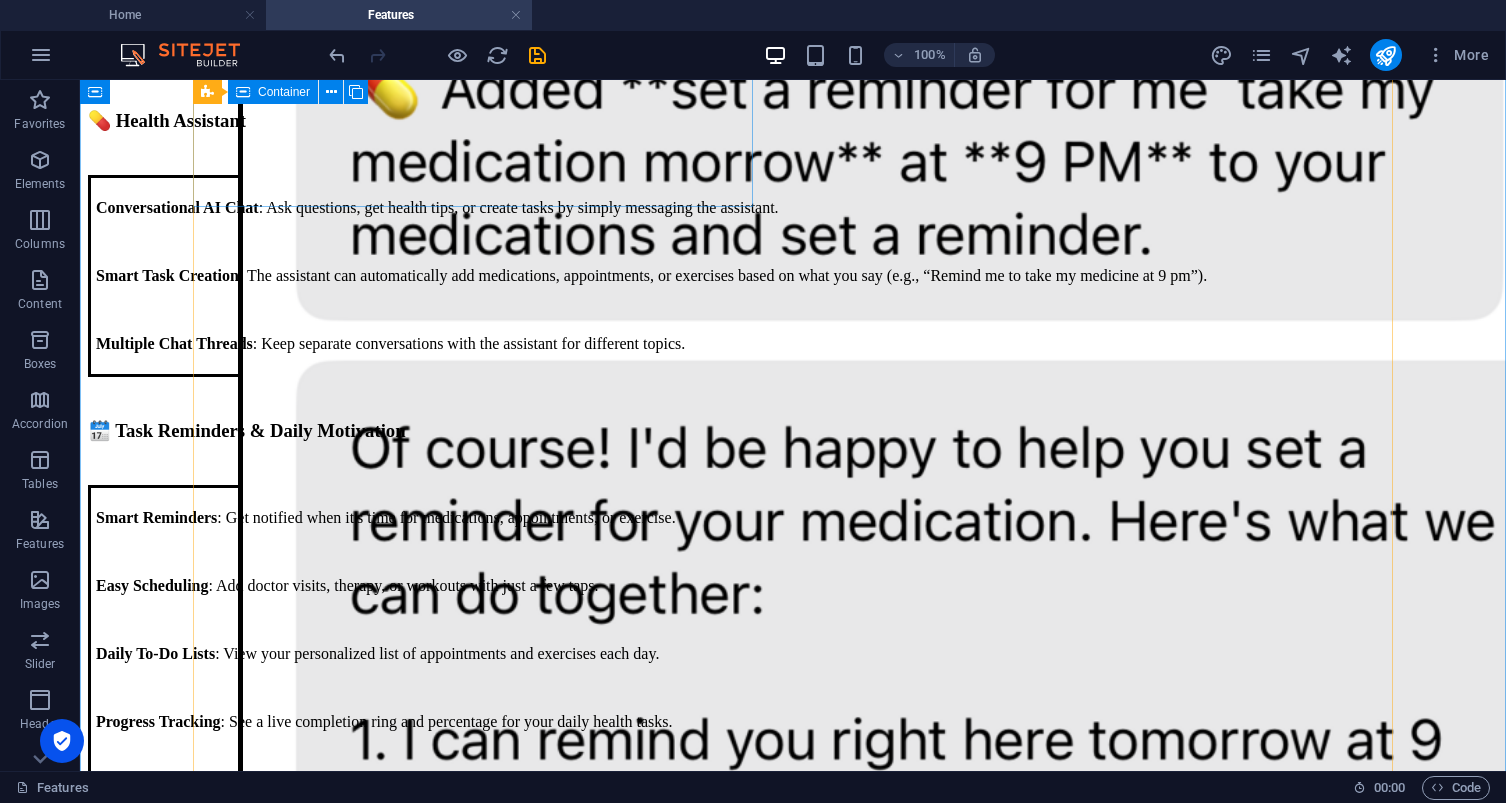scroll, scrollTop: 2191, scrollLeft: 0, axis: vertical 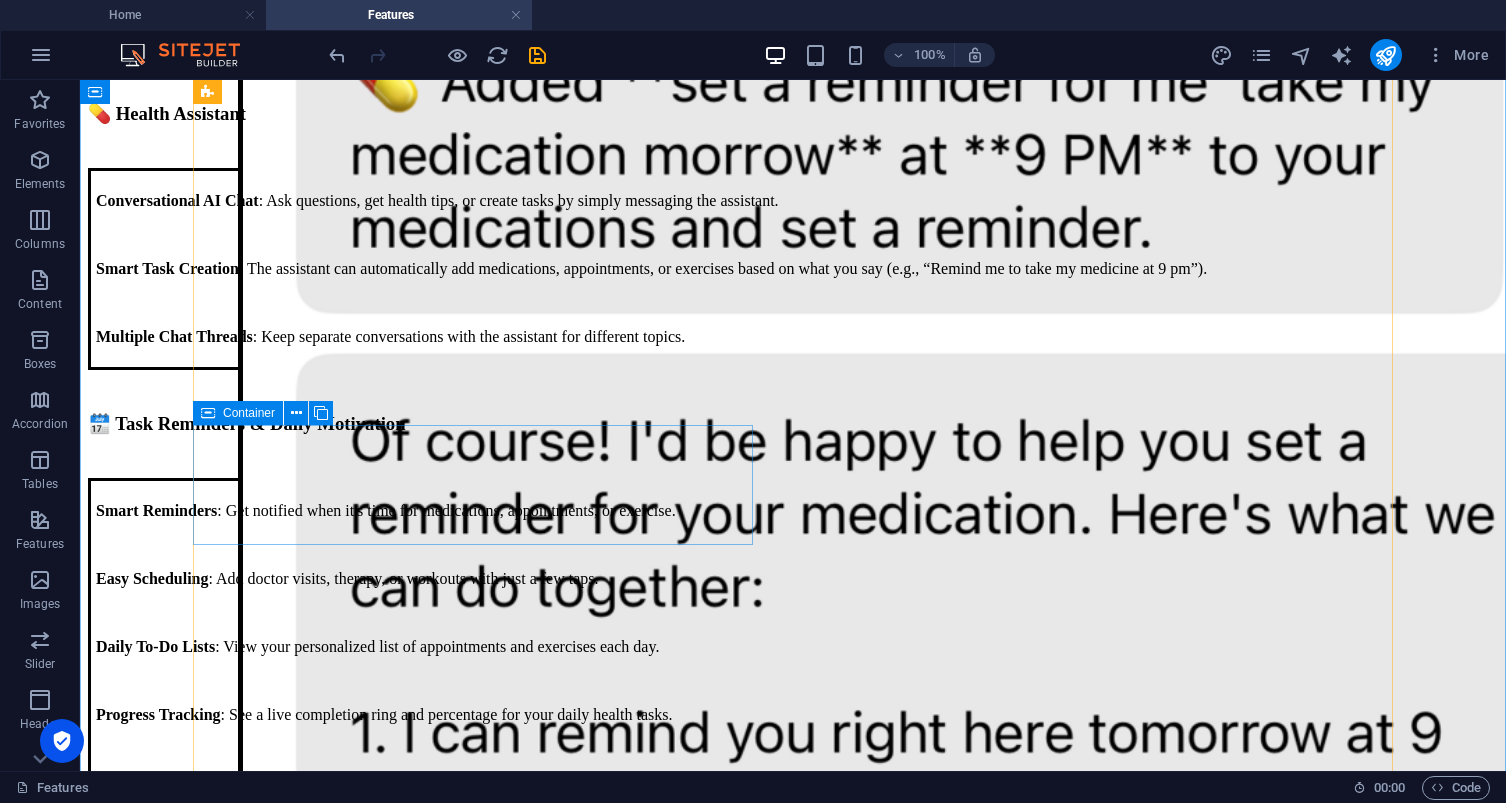 click at bounding box center [793, 1779] 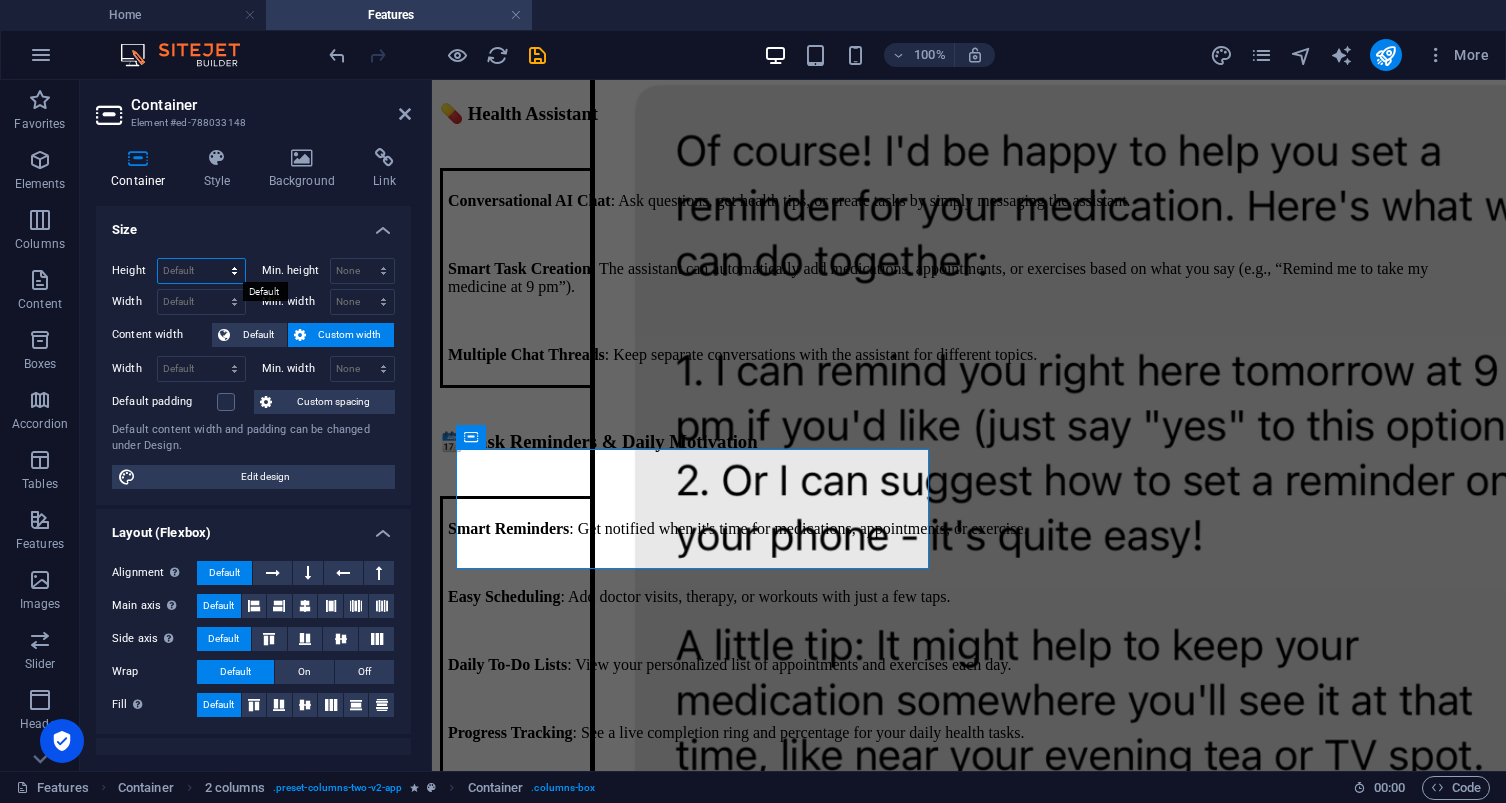 select on "px" 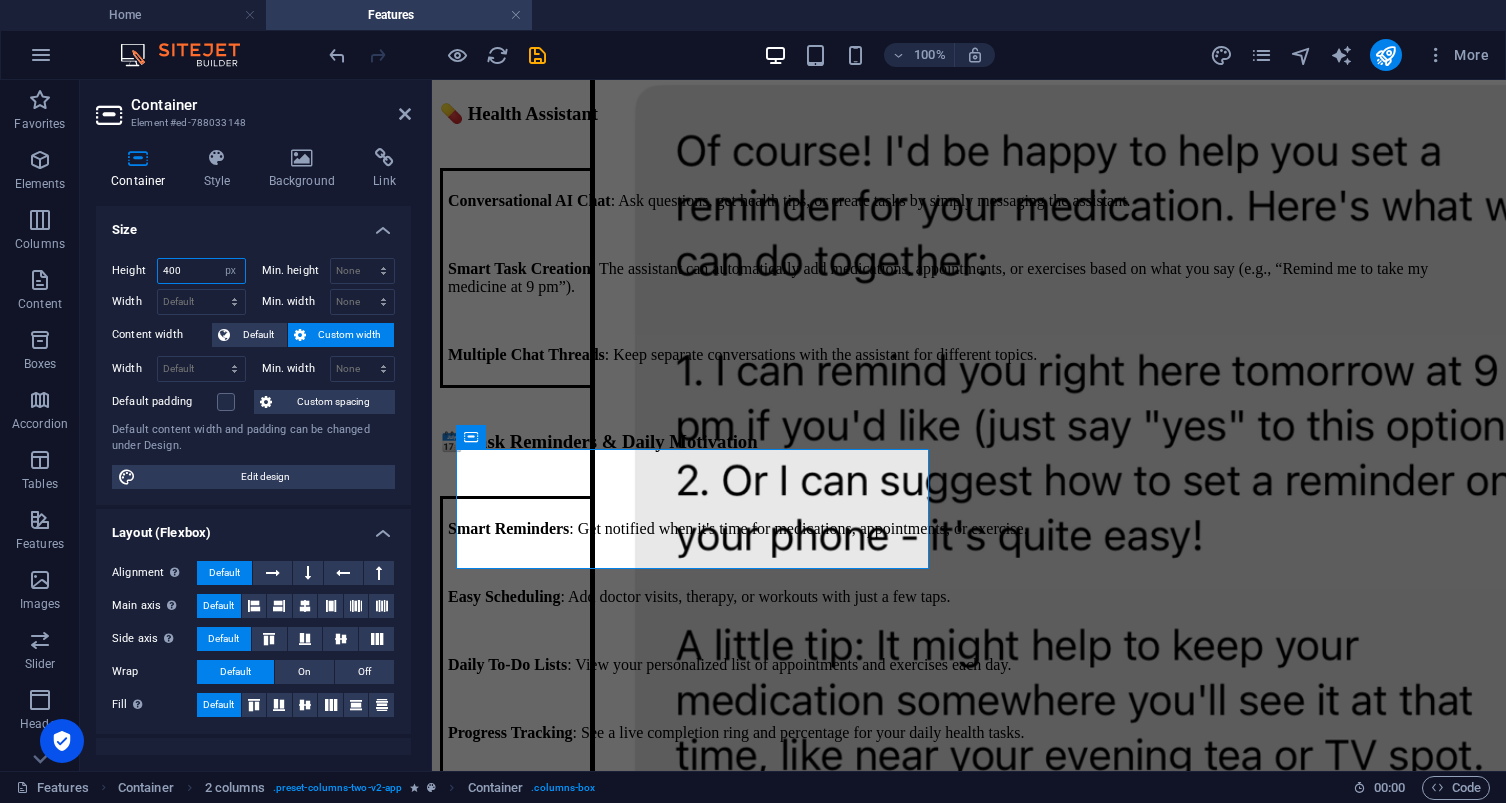 type on "400" 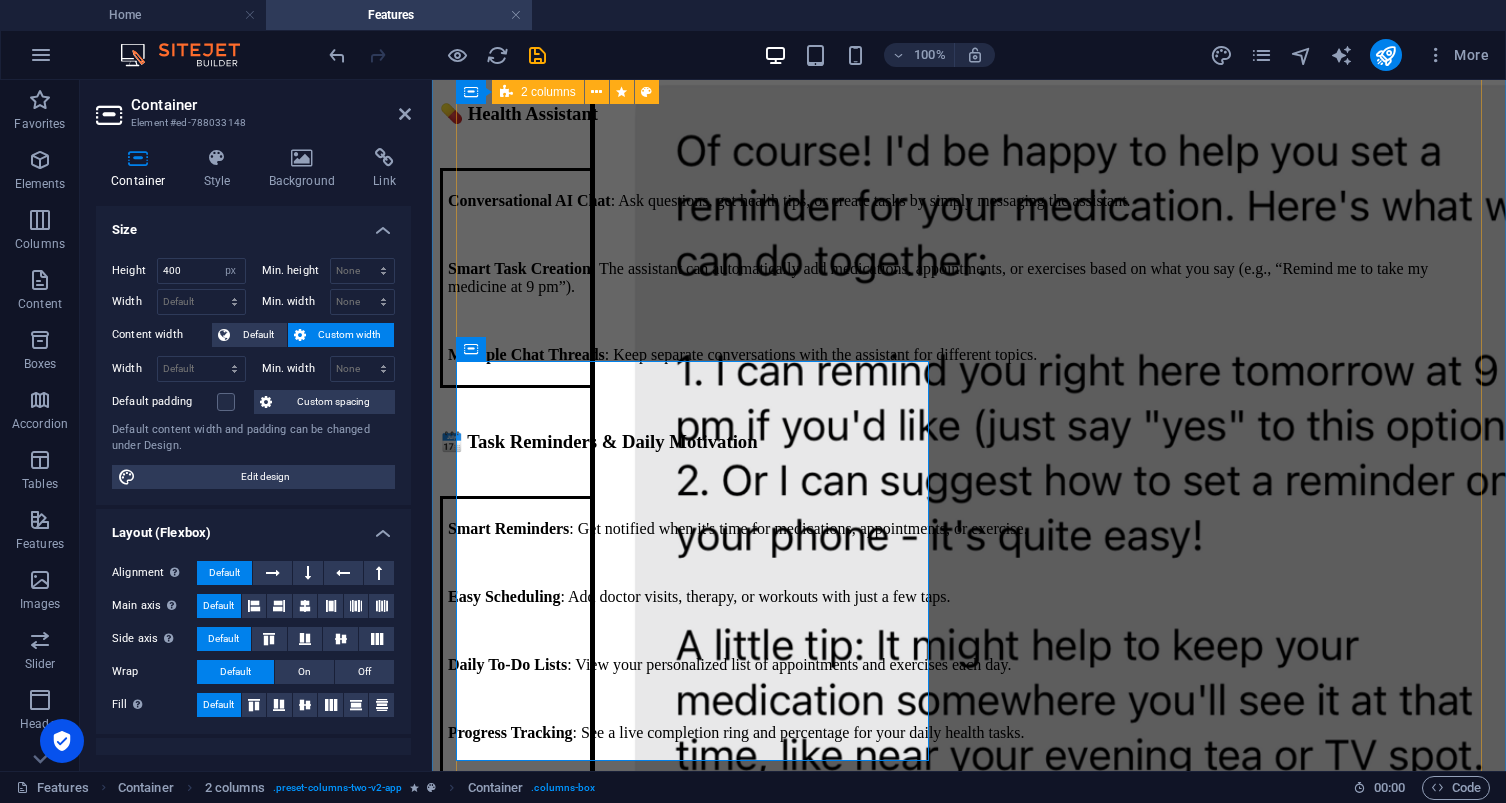 click on "💊 Health Assistant Conversational AI Chat : Ask questions, get health tips, or create tasks by simply messaging the assistant. Smart Task Creation : The assistant can automatically add   medications,   appointments, or   exercises   based on what you say (e.g., “Remind me to take my medicine at 9 pm”). Multiple Chat Threads : Keep separate conversations with the assistant for different topics. 🗓️ Task Reminders & Daily Motivation Smart Reminders : Get notified when it's time for medications, appointments, or exercise. Easy Scheduling : Add doctor visits, therapy, or workouts with just a few taps. Daily To-Do Lists : View your personalized list of appointments and exercises each day. Progress Tracking : See a live completion ring and percentage for your daily health tasks. Motivational Confetti : Celebrate your wins with fun animations when you finish everything! 🌍 Family Map Location Sharing : Keep track of where loved ones are (via Family Map). Peace of Mind 🎉 Easy-to-Use Interface" at bounding box center [969, 1106] 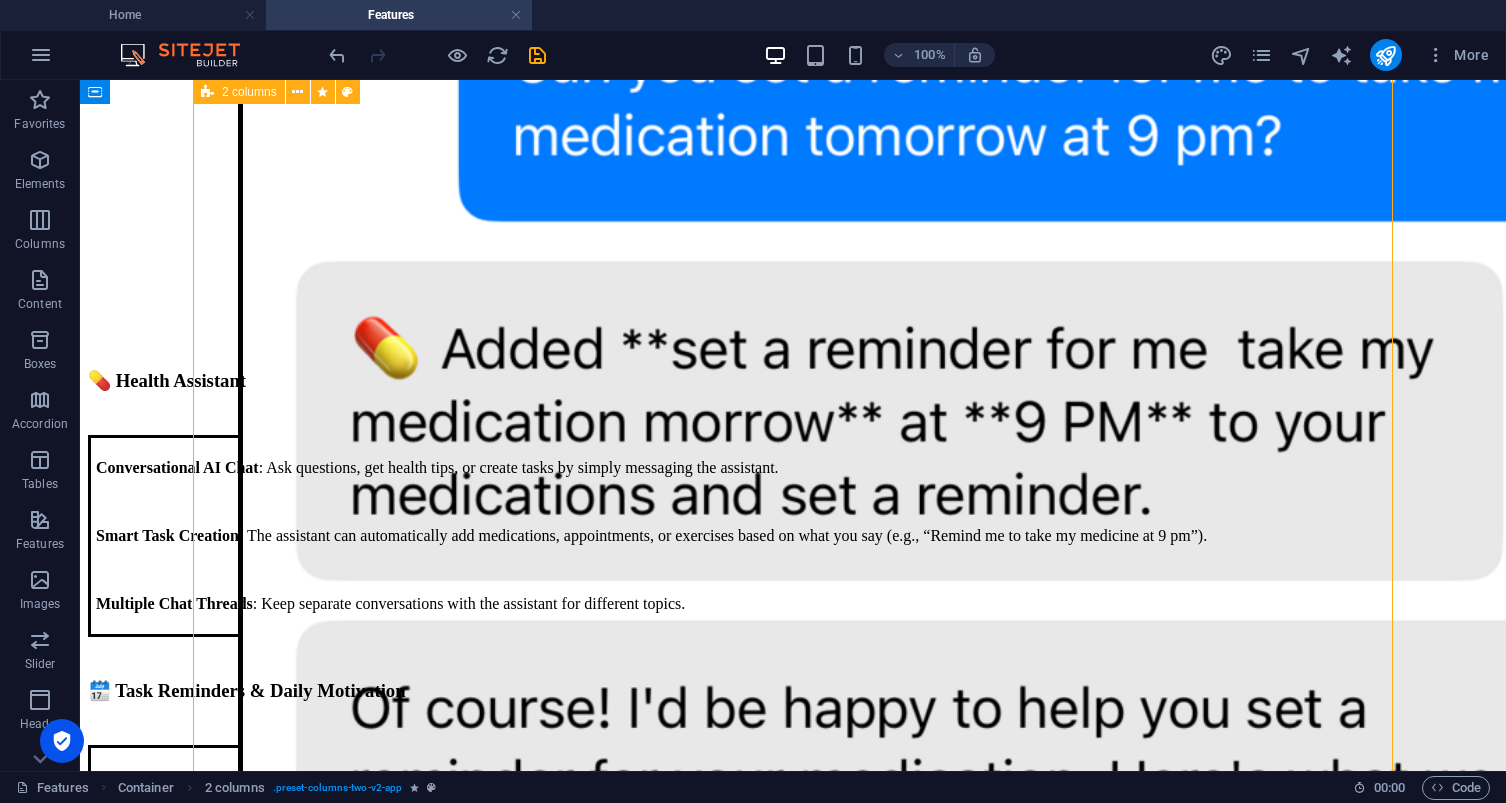 scroll, scrollTop: 1918, scrollLeft: 0, axis: vertical 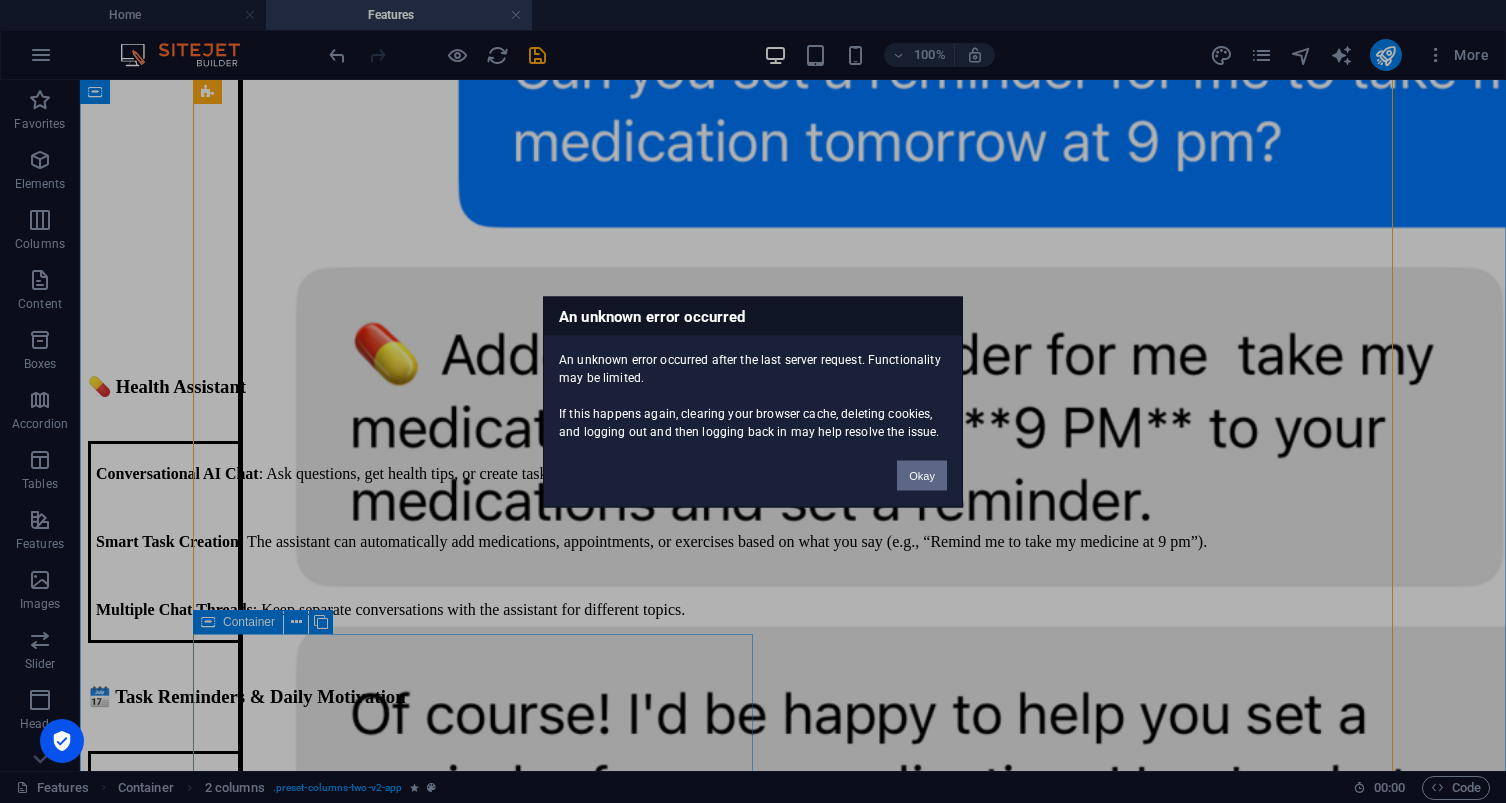 click on "Okay" at bounding box center [922, 475] 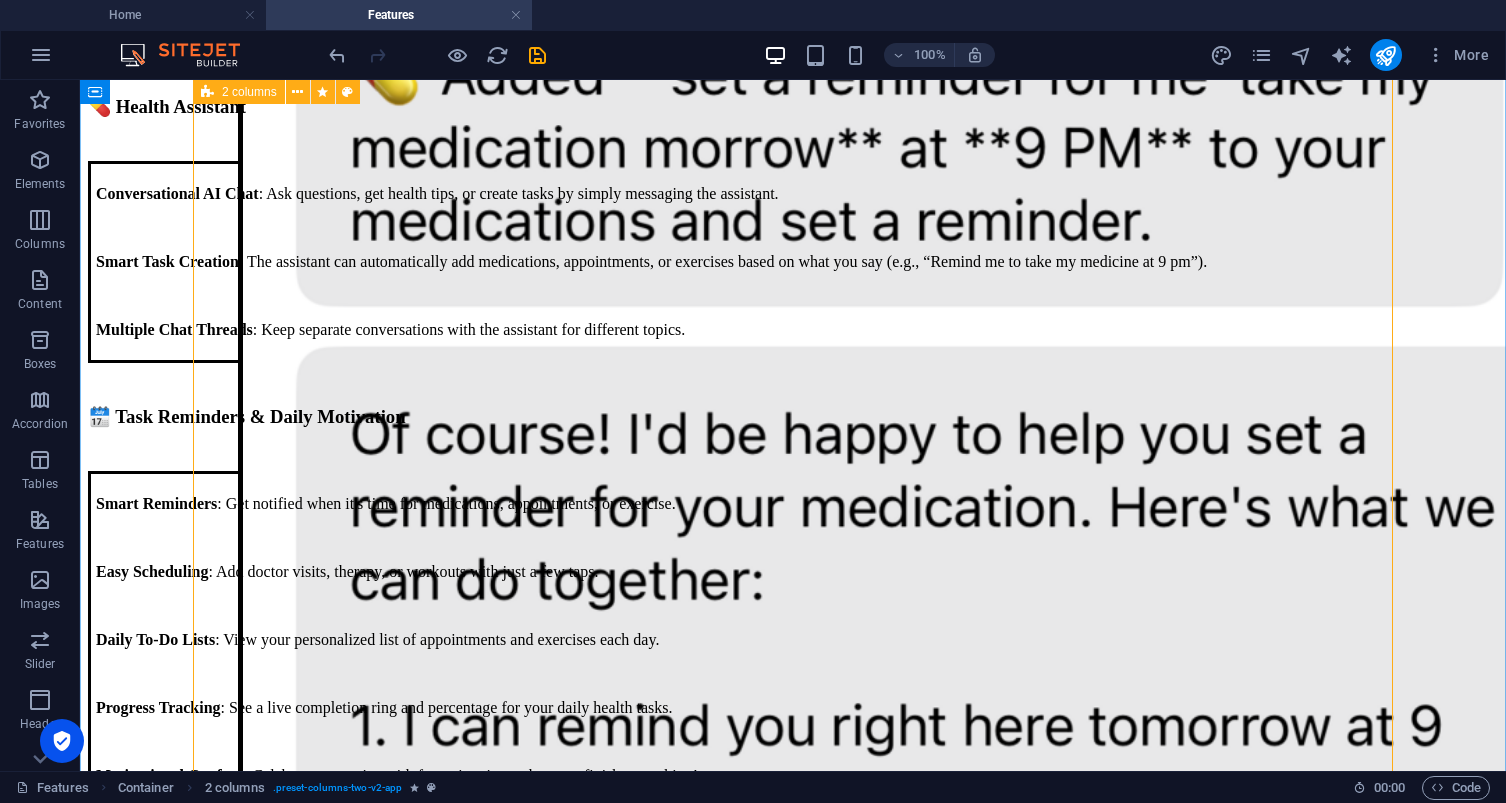 scroll, scrollTop: 2249, scrollLeft: 0, axis: vertical 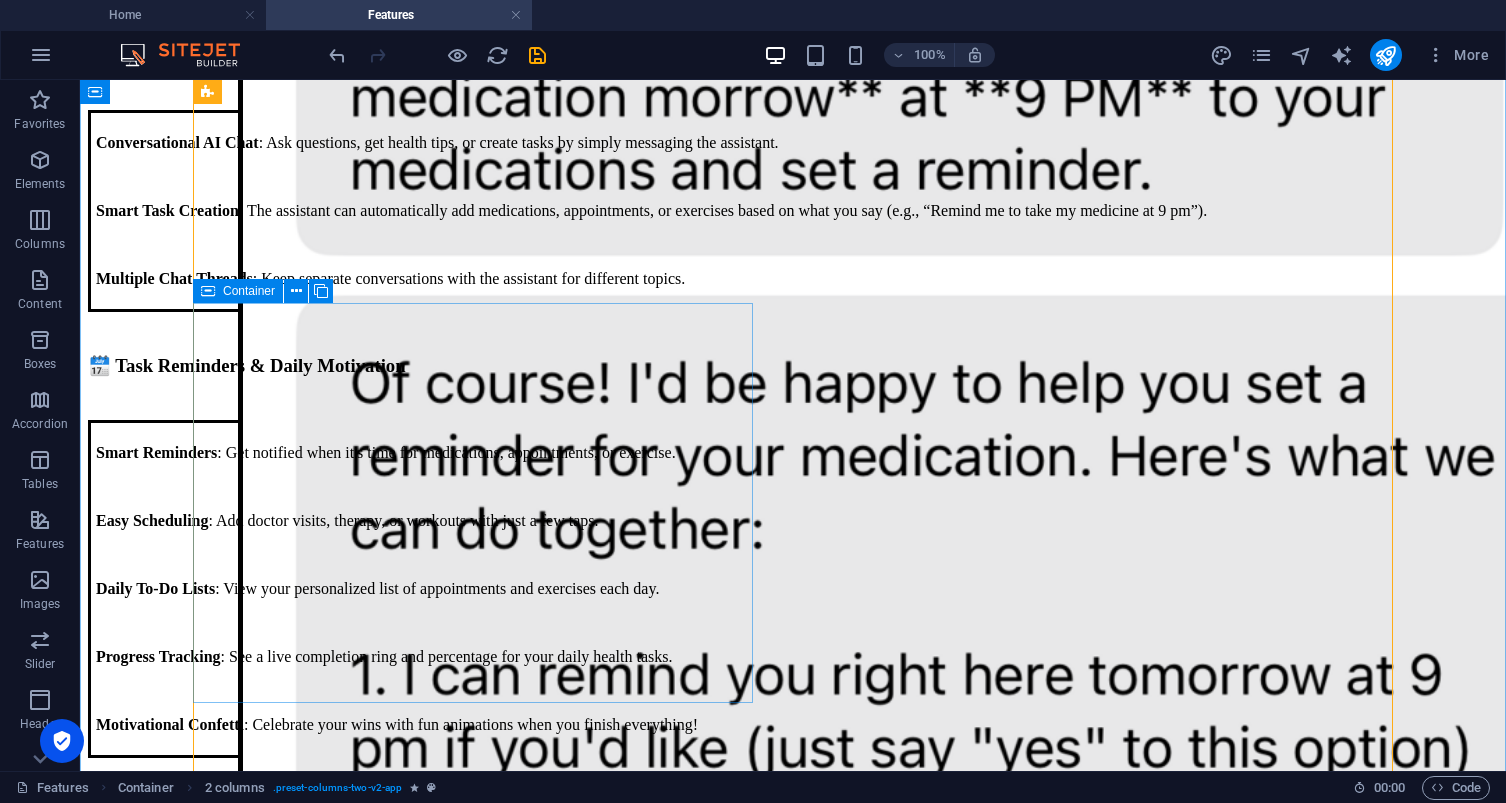 click at bounding box center [793, 1758] 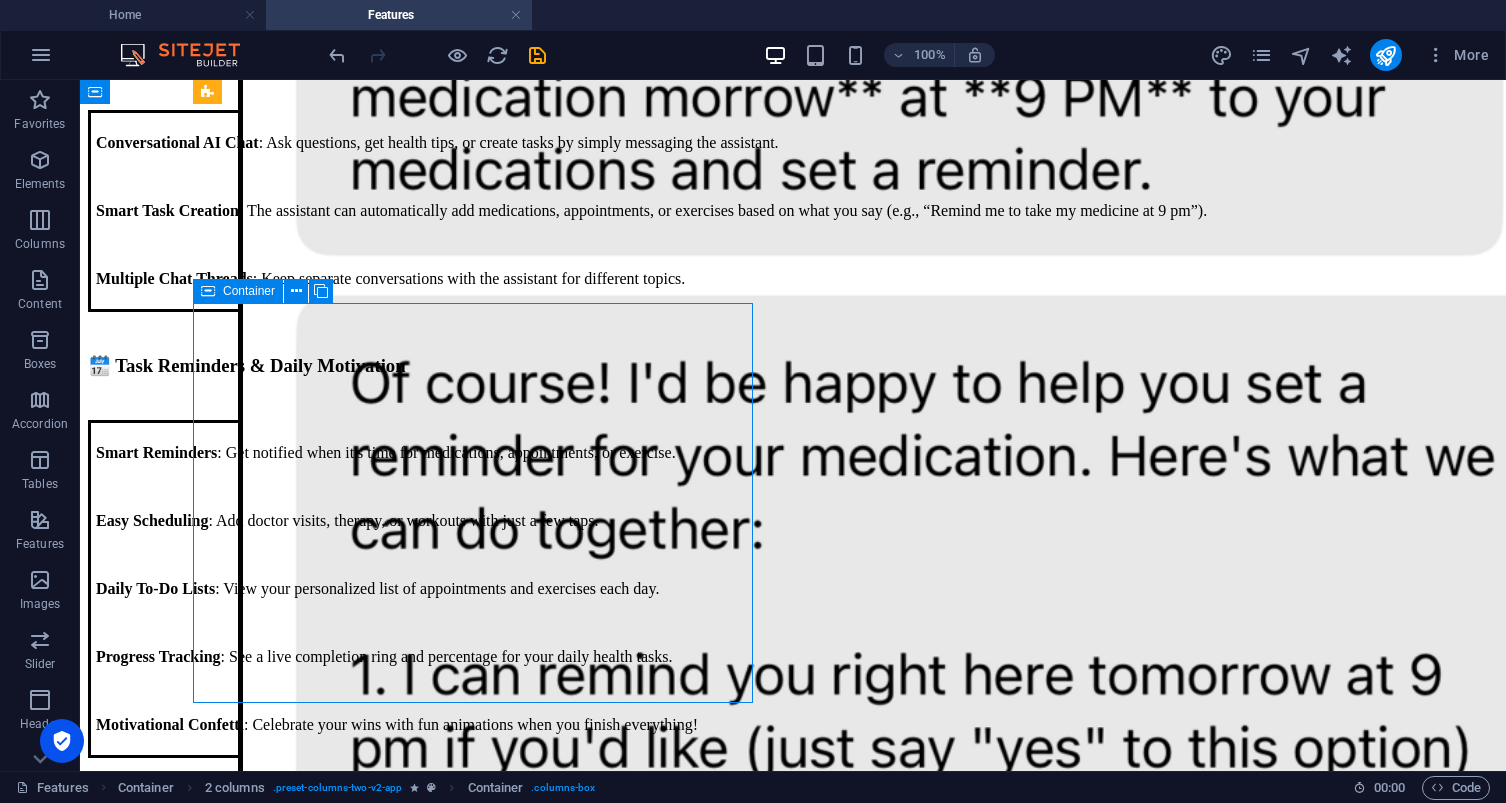 click at bounding box center (793, 1758) 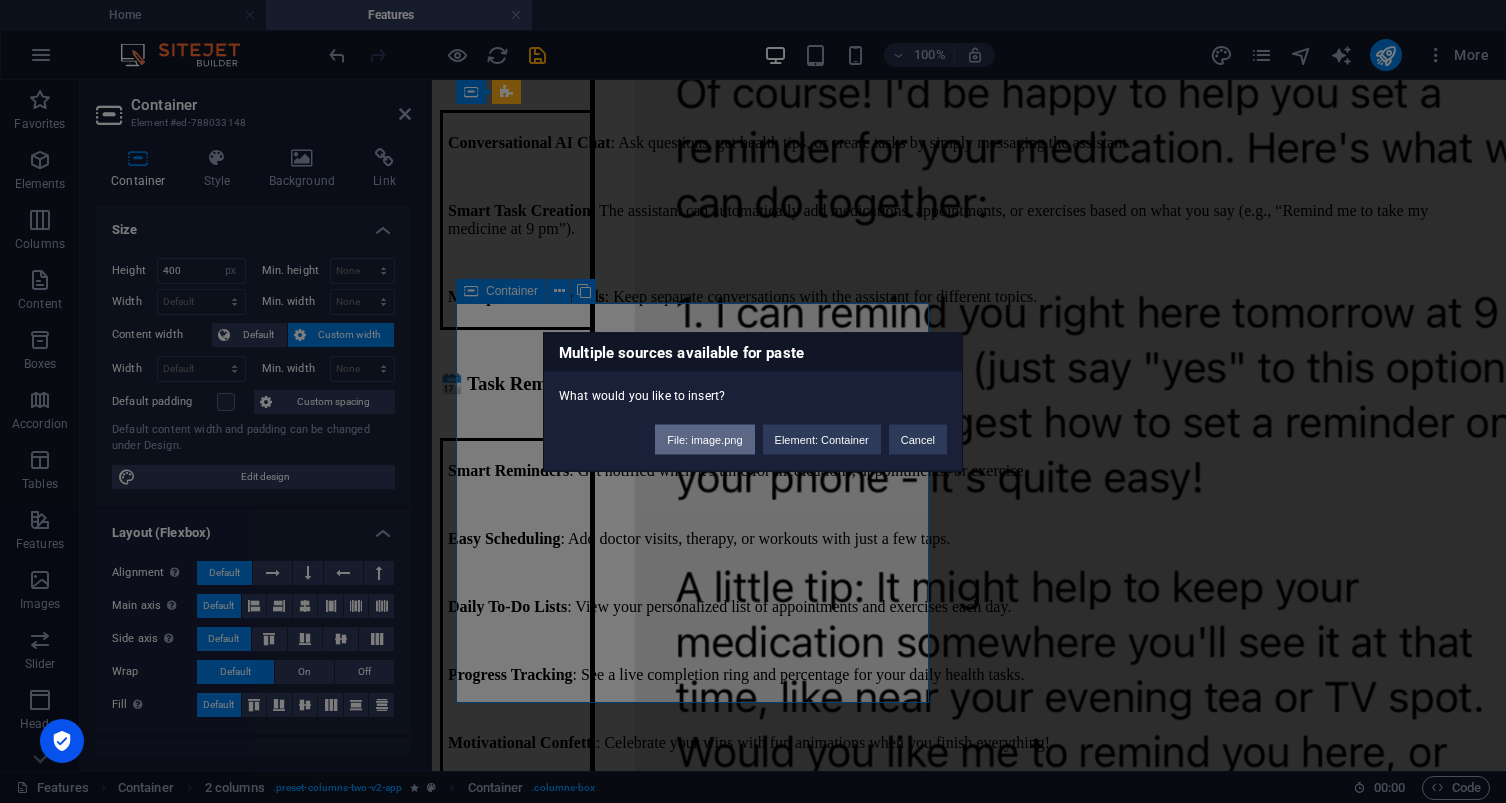 click on "File: image.png" at bounding box center (704, 439) 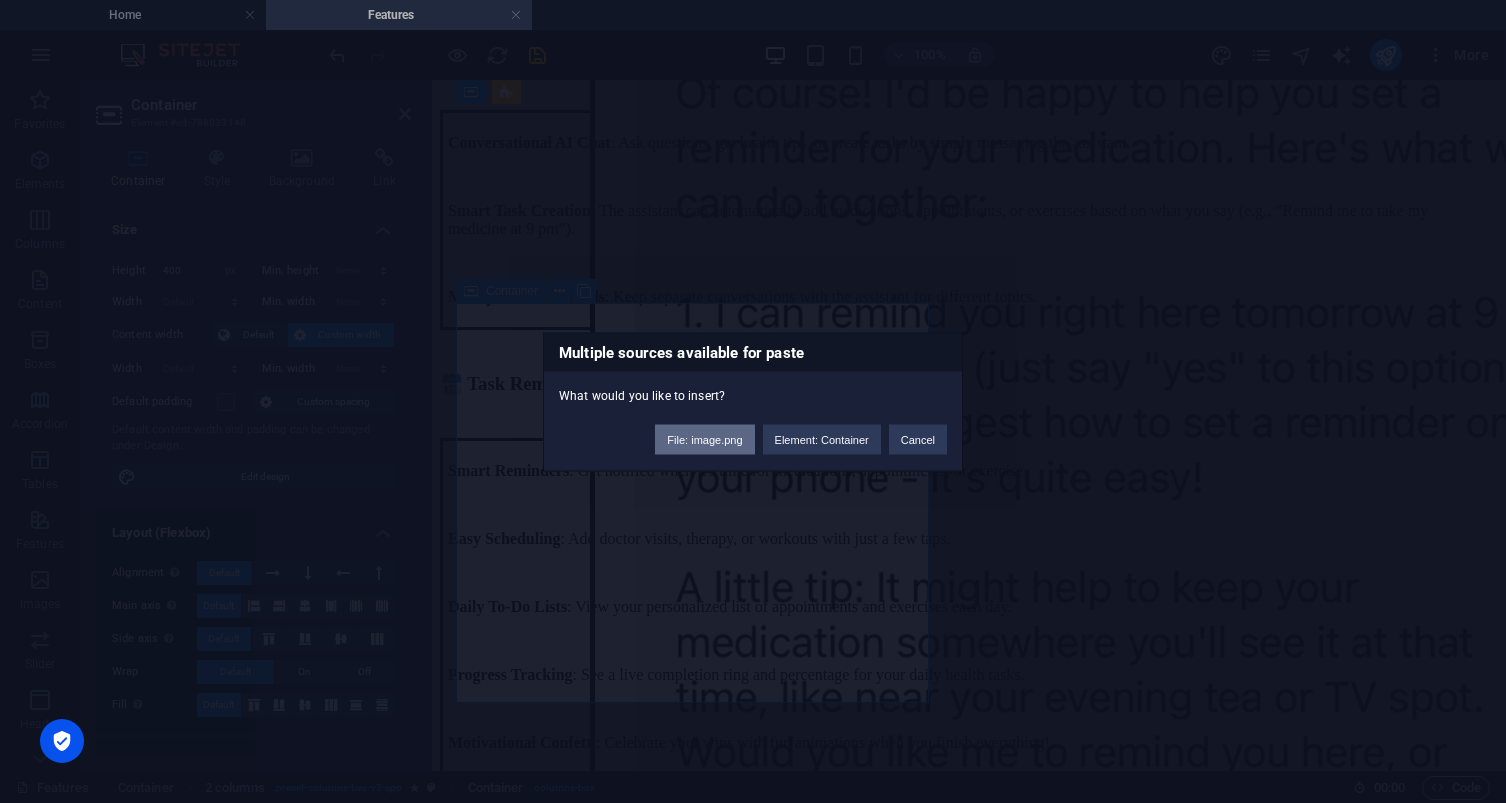 click on "File: image.png" at bounding box center [704, 439] 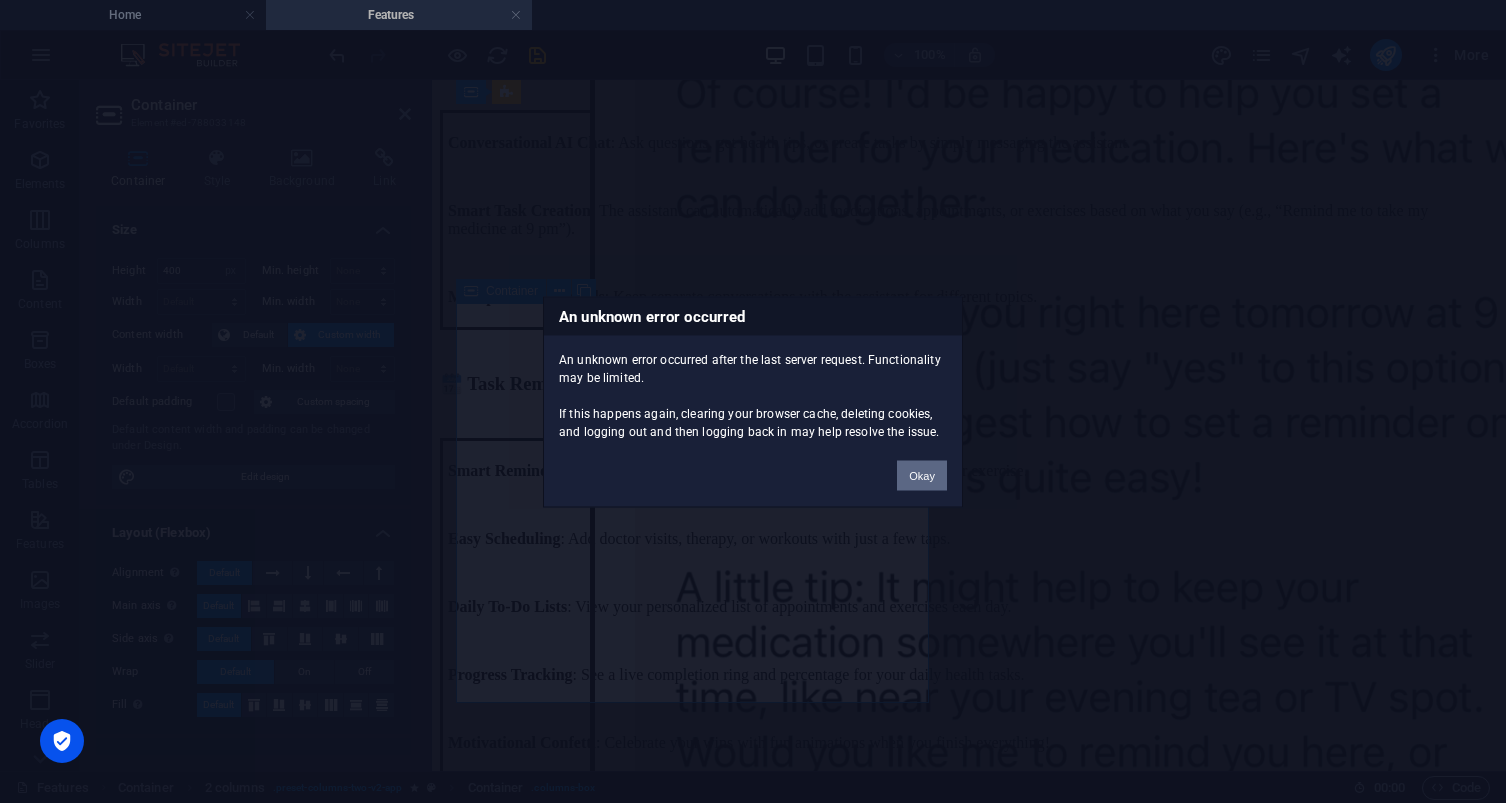 click on "Okay" at bounding box center [922, 475] 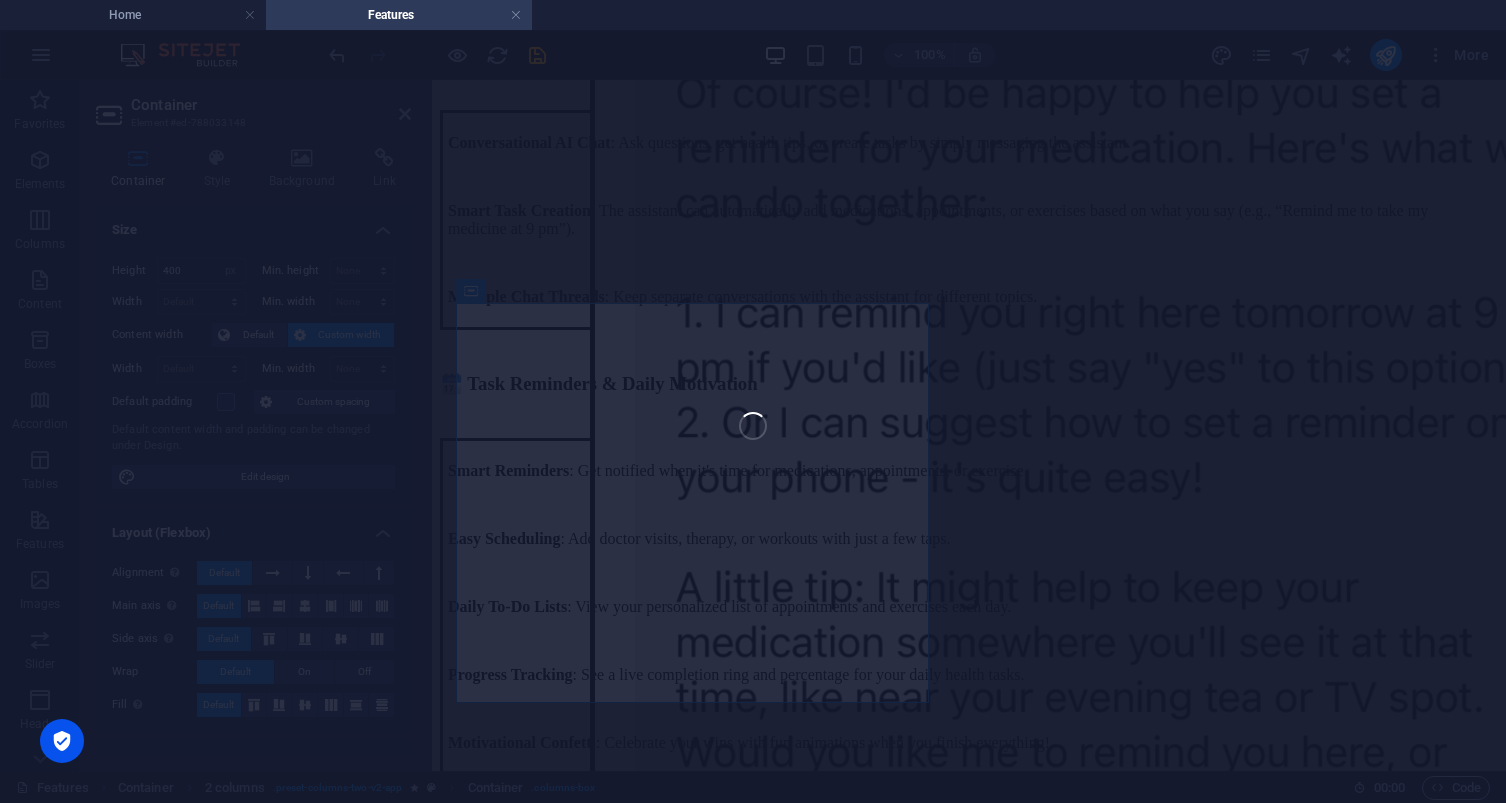 click on "Favorites Elements Columns Content Boxes Accordion Tables Features Images Slider Header Footer Forms Marketing Collections
Drag here to replace the existing content. Press “Ctrl” if you want to create a new element.
H1   Banner   Container   Spacer   Text   Spacer   Menu   Menu Bar 95% More Home Container 2 columns . preset-columns-two-v2-app Container . columns-box 00 : 00 Code Favorites Elements Columns Content Boxes Accordion Tables Features Images Slider Header Footer Forms Marketing Collections Container Element #ed-788033148
Container Style Background Link Size Height 400 Default px rem % vh vw Min. height None px rem % vh vw Width Default px rem % em vh vw Min. width None px rem % vh vw Content width Default Custom width Width Default px rem % em vh vw Min. width None px rem % vh vw Default padding Custom spacing Default content width and padding can be changed under Design. Edit design Layout (Flexbox) Alignment Determines the flex direction. Wrap %" at bounding box center [753, 425] 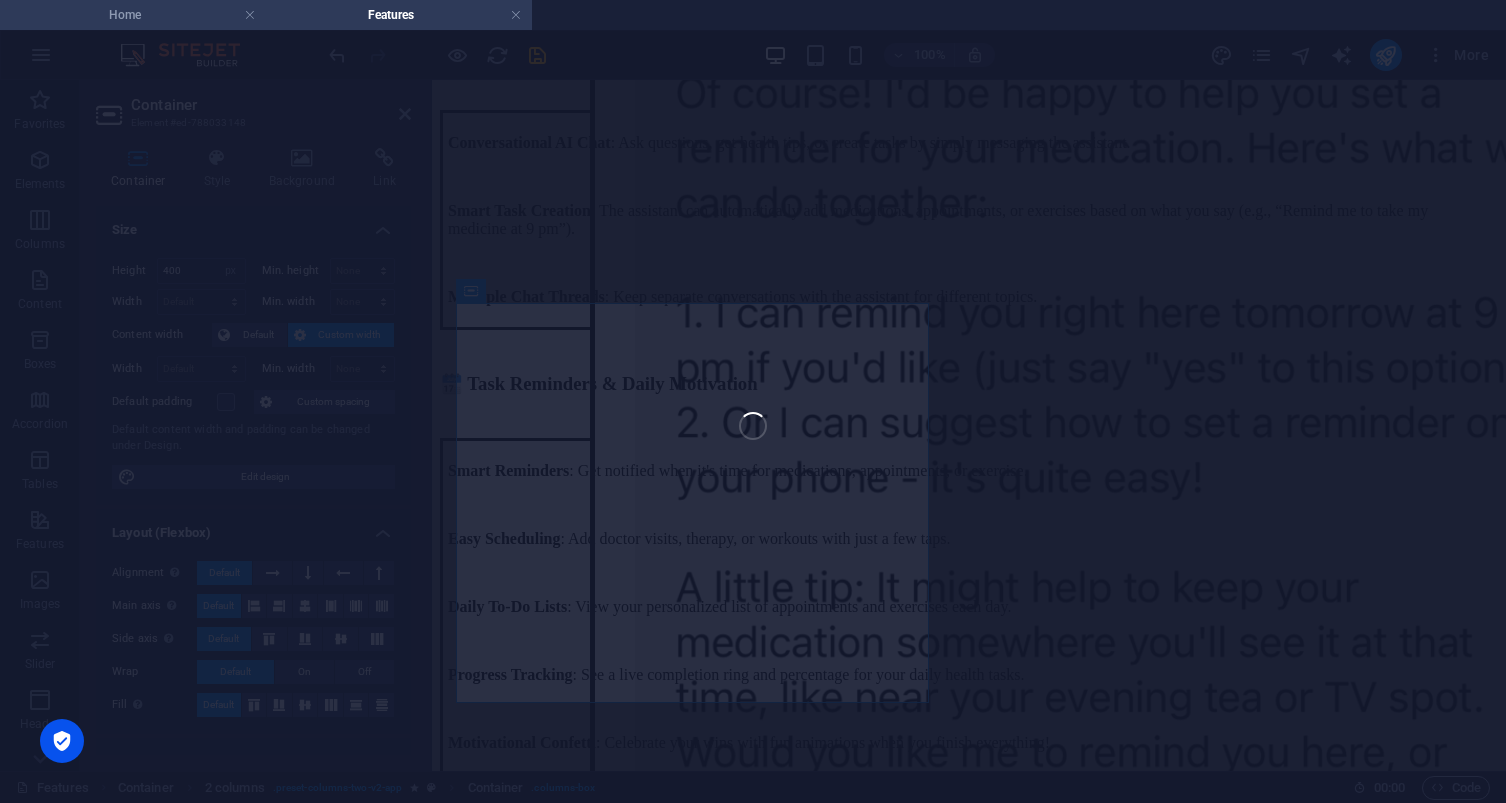drag, startPoint x: 756, startPoint y: 239, endPoint x: 229, endPoint y: 5, distance: 576.6151 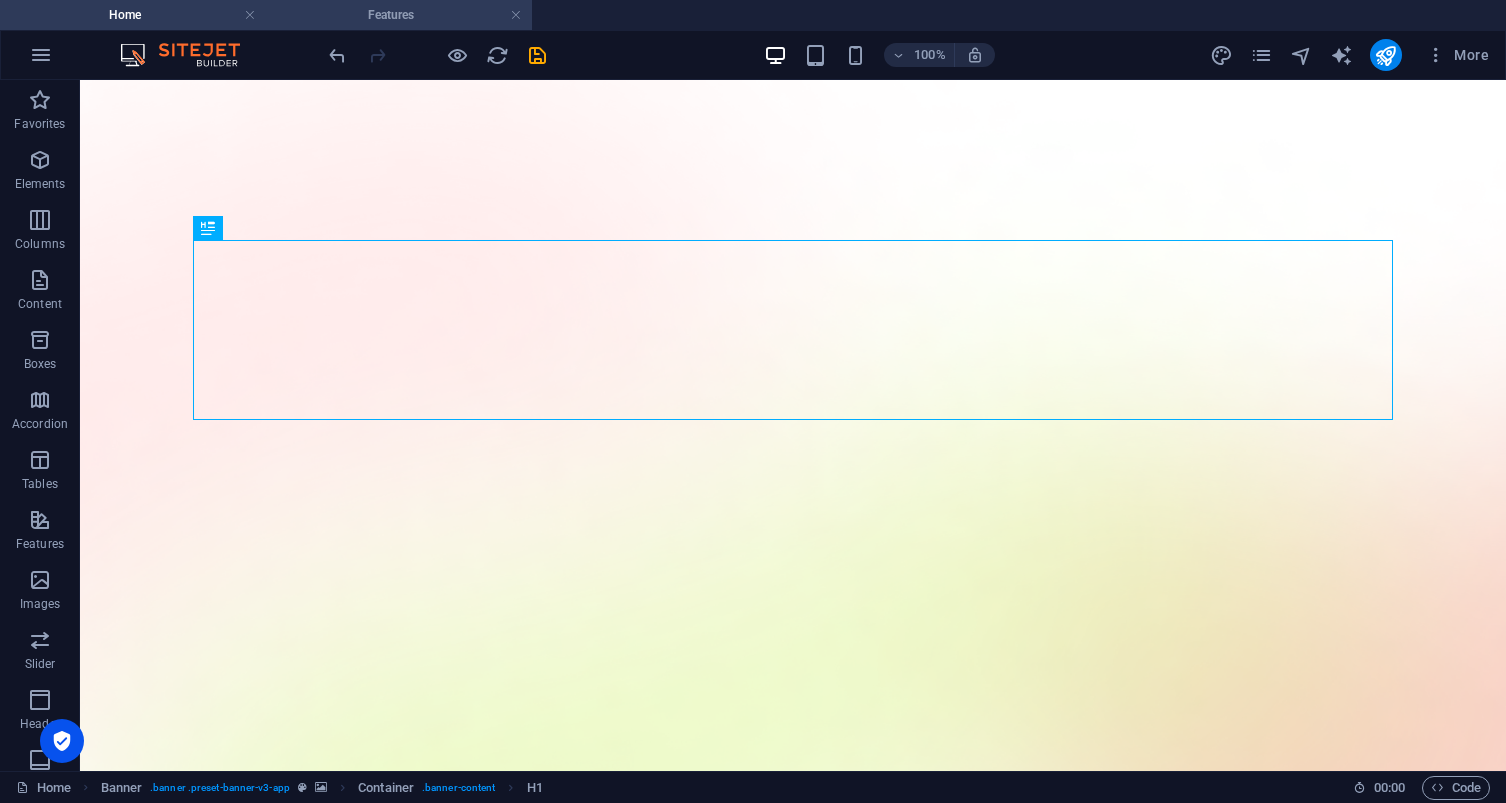 click on "Features" at bounding box center [399, 15] 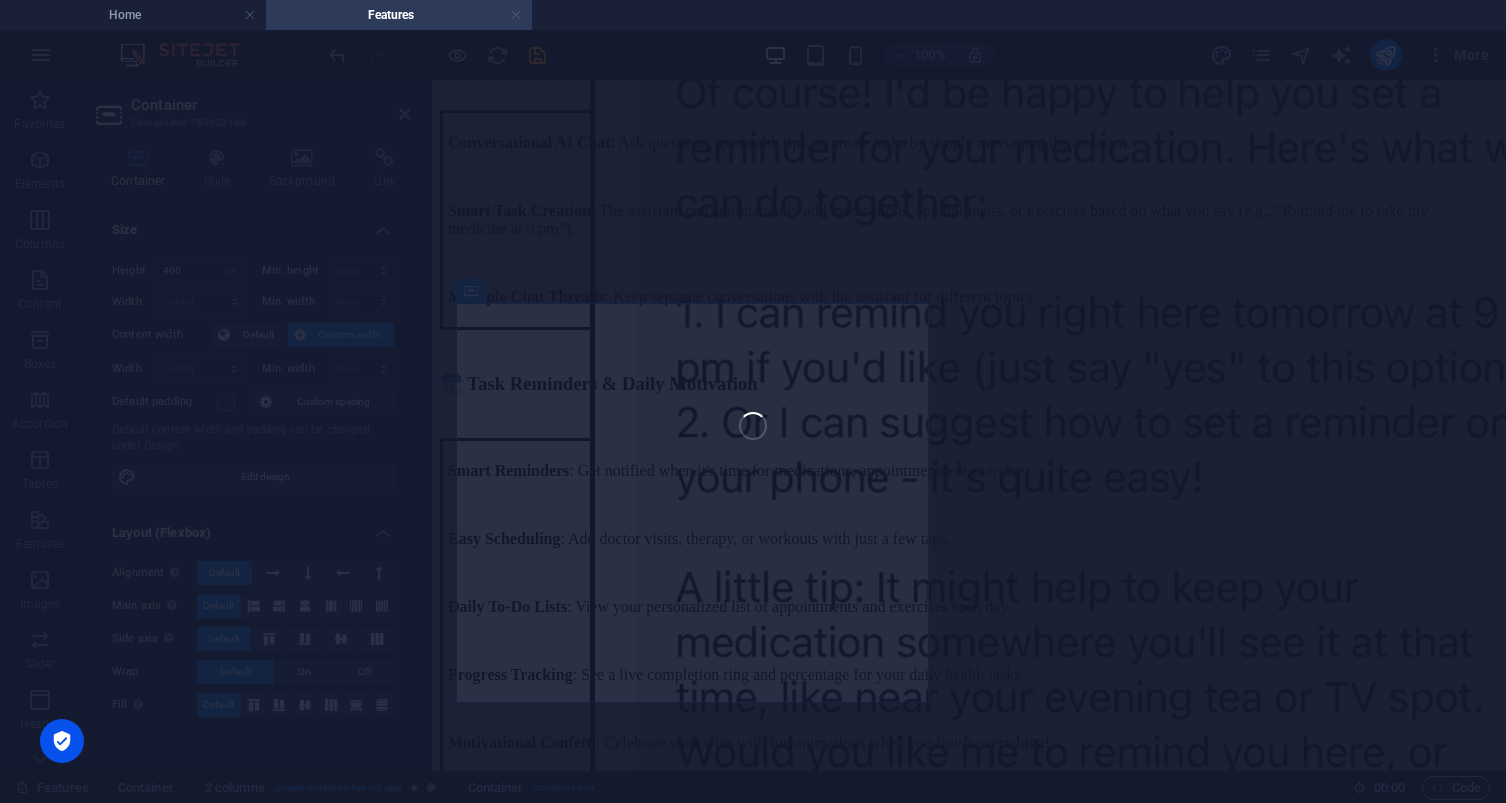 click at bounding box center [516, 15] 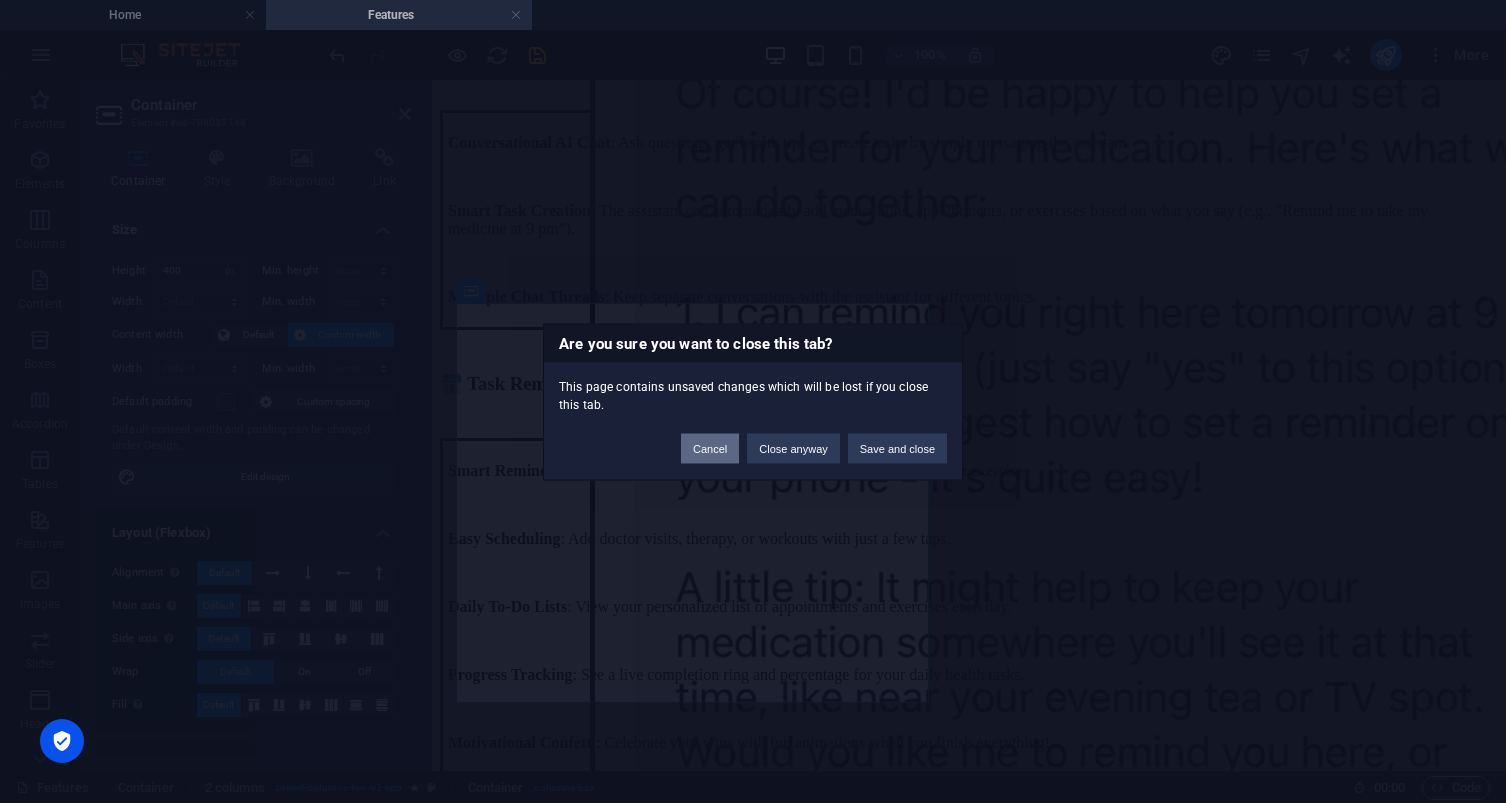 click on "Cancel" at bounding box center (710, 448) 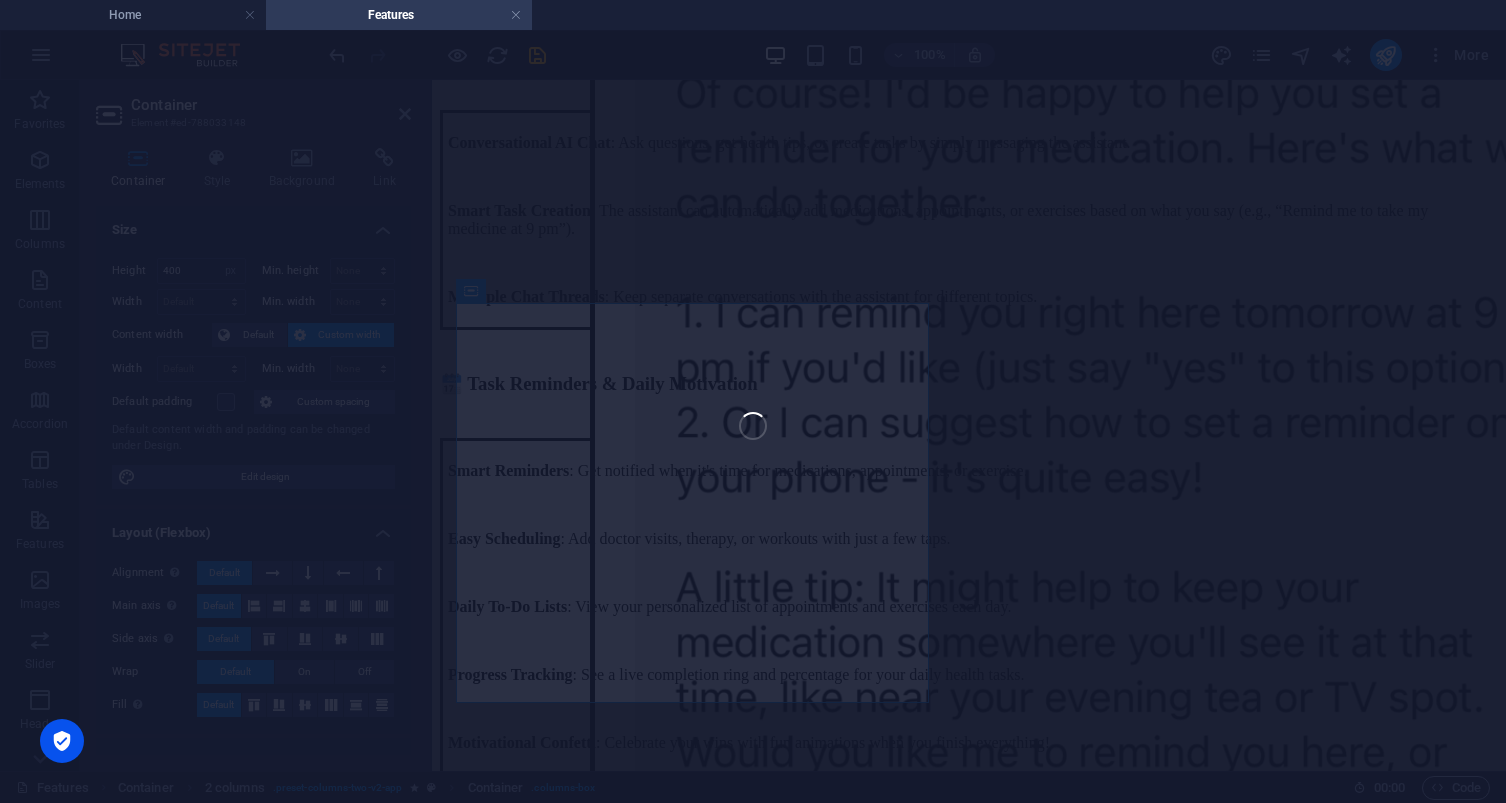 click on "Favorites Elements Columns Content Boxes Accordion Tables Features Images Slider Header Footer Forms Marketing Collections
Drag here to replace the existing content. Press “Ctrl” if you want to create a new element.
H1   Banner   Container   Spacer   Text   Spacer   Menu   Menu Bar 100% More Home Container 2 columns . preset-columns-two-v2-app Container . columns-box 00 : 00 Code Favorites Elements Columns Content Boxes Accordion Tables Features Images Slider Header Footer Forms Marketing Collections Container Element #ed-788033148
Container Style Background Link Size Height 400 Default px rem % vh vw Min. height None px rem % vh vw Width Default px rem % em vh vw Min. width None px rem % vh vw Content width Default Custom width Width Default px rem % em vh vw Min. width None px rem % vh vw Default padding Custom spacing Default content width and padding can be changed under Design. Edit design Layout (Flexbox) Alignment Determines the flex direction. Wrap" at bounding box center (753, 425) 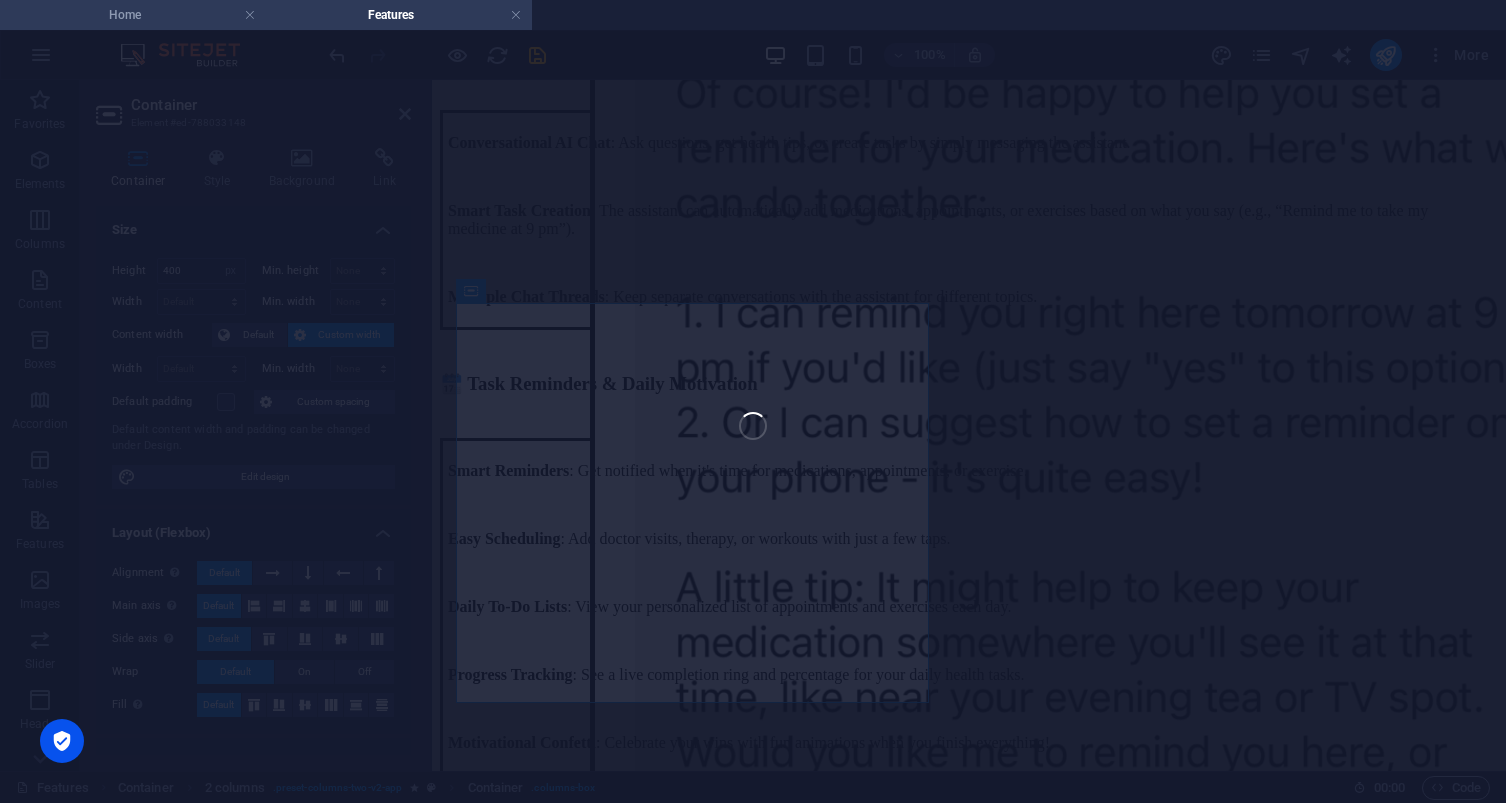 click on "Home" at bounding box center (133, 15) 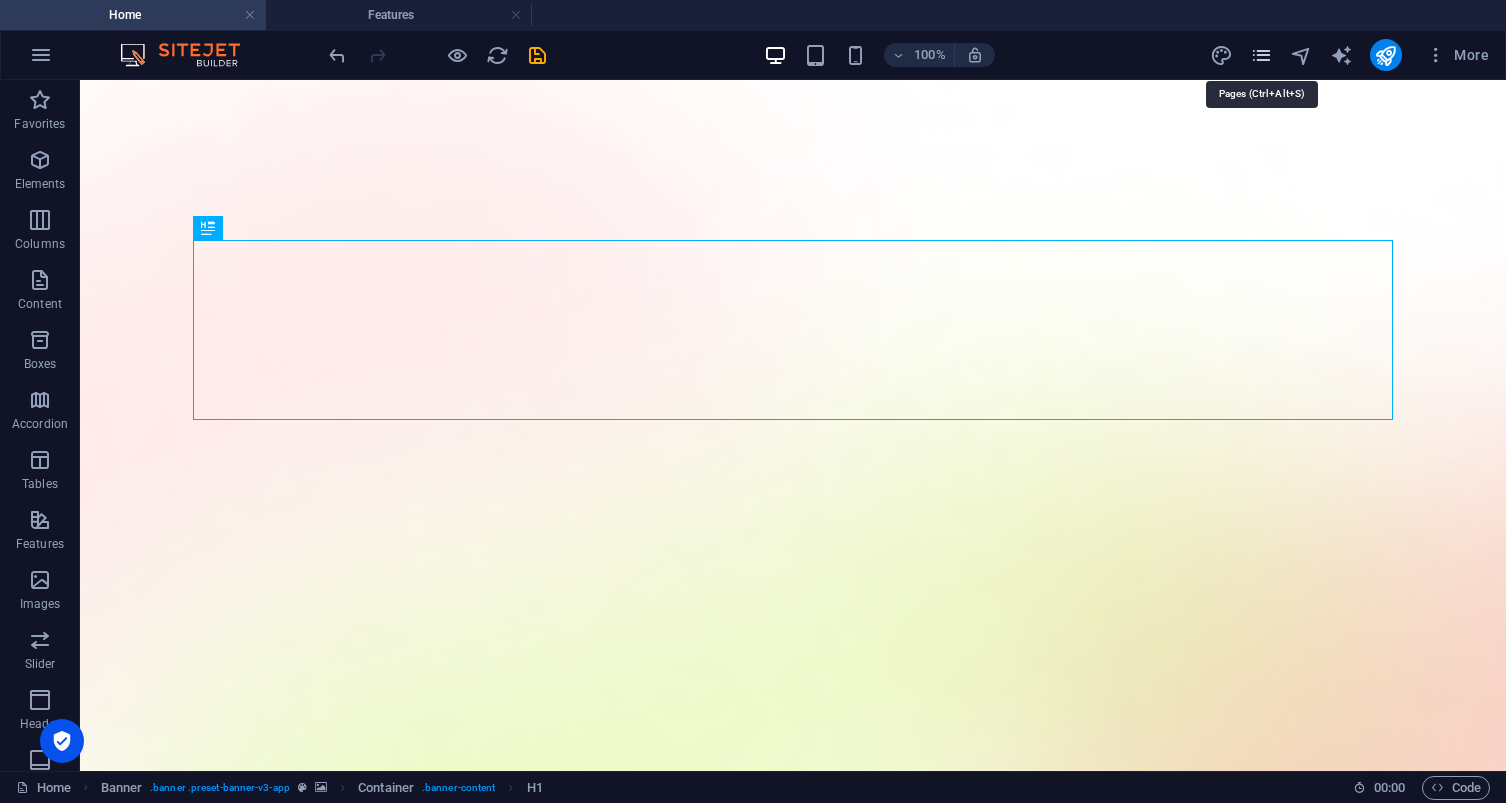 click at bounding box center [1261, 55] 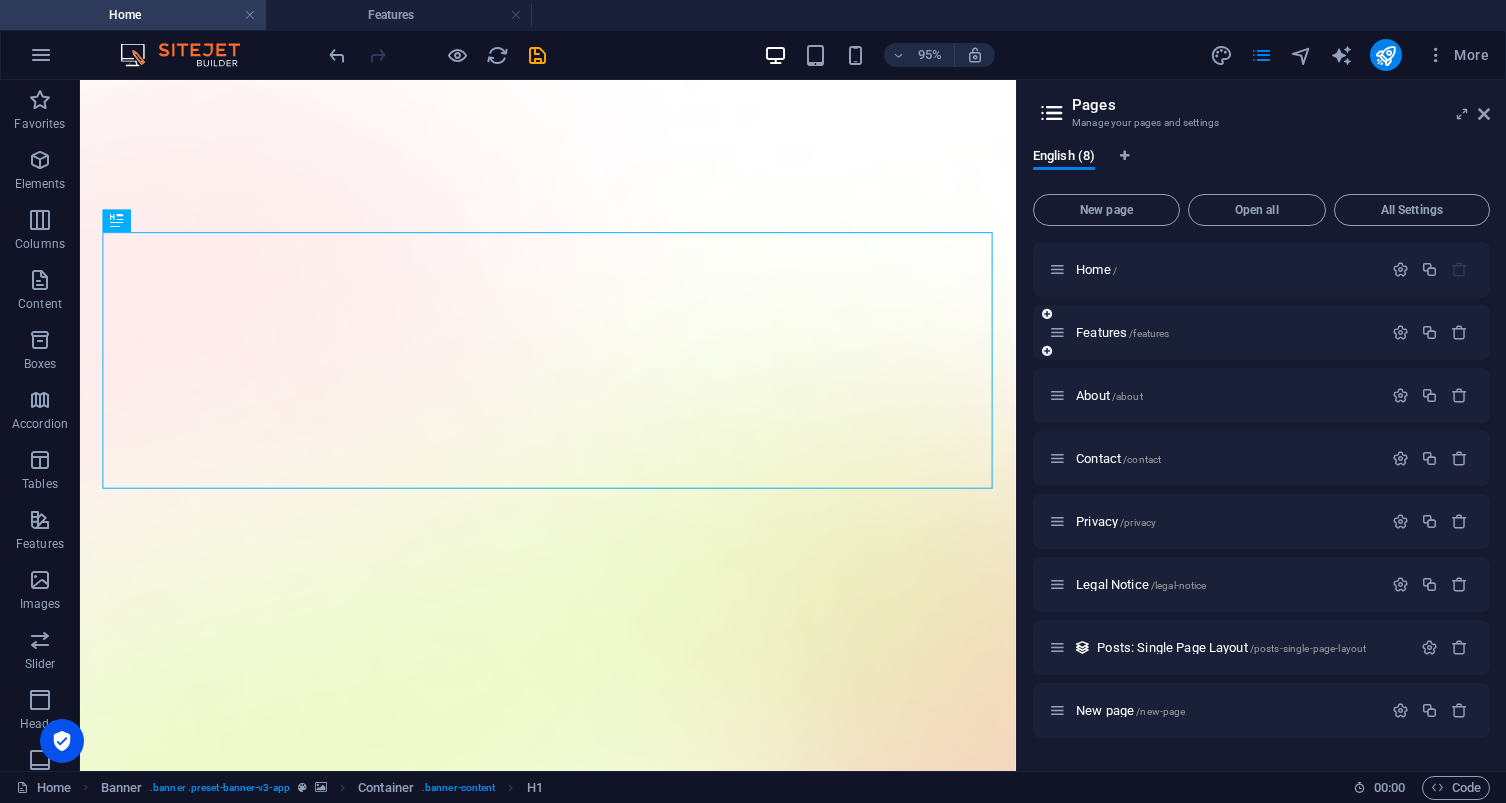 click on "Features /features" at bounding box center (1215, 332) 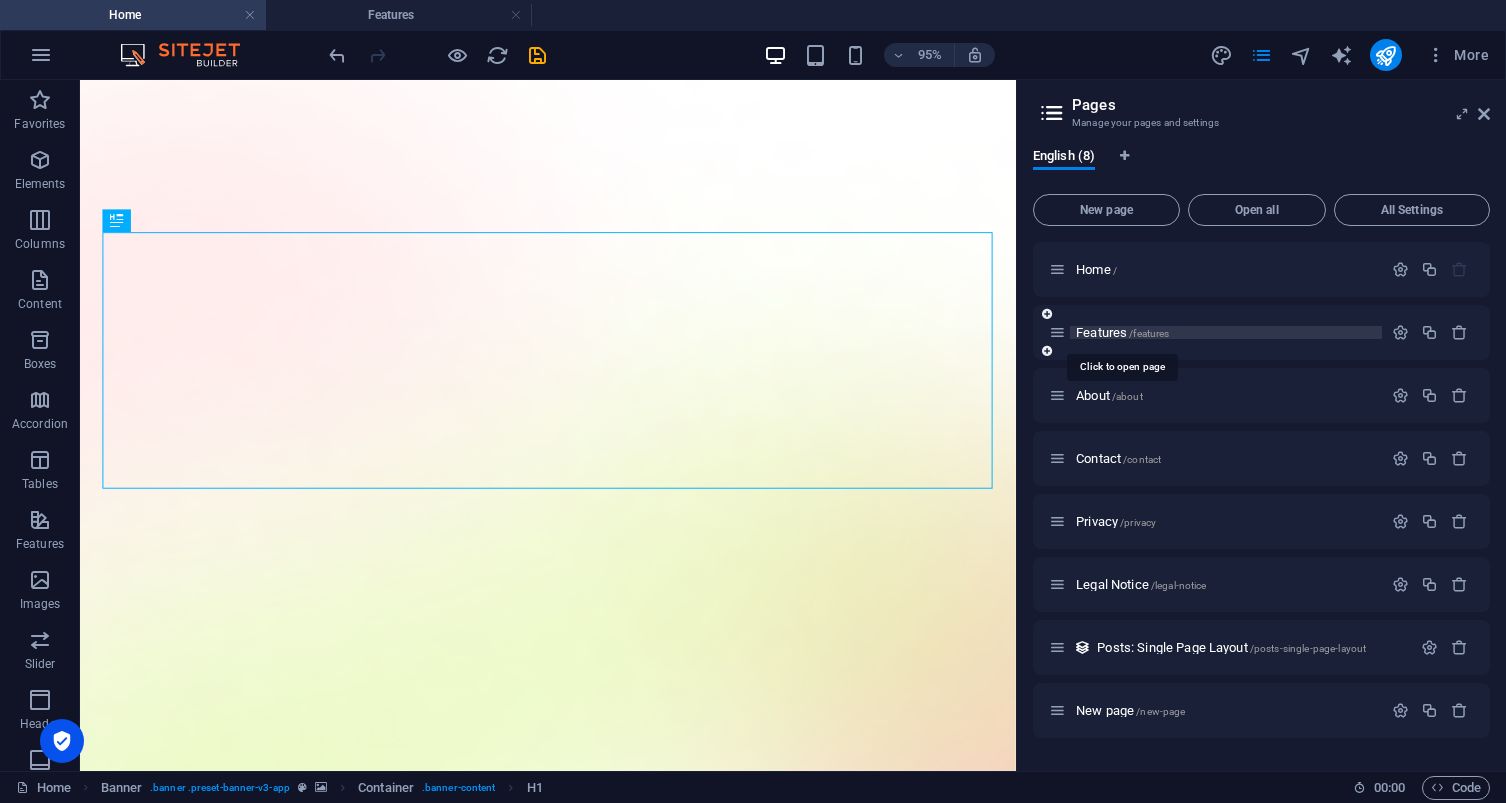 click on "/features" at bounding box center [1149, 333] 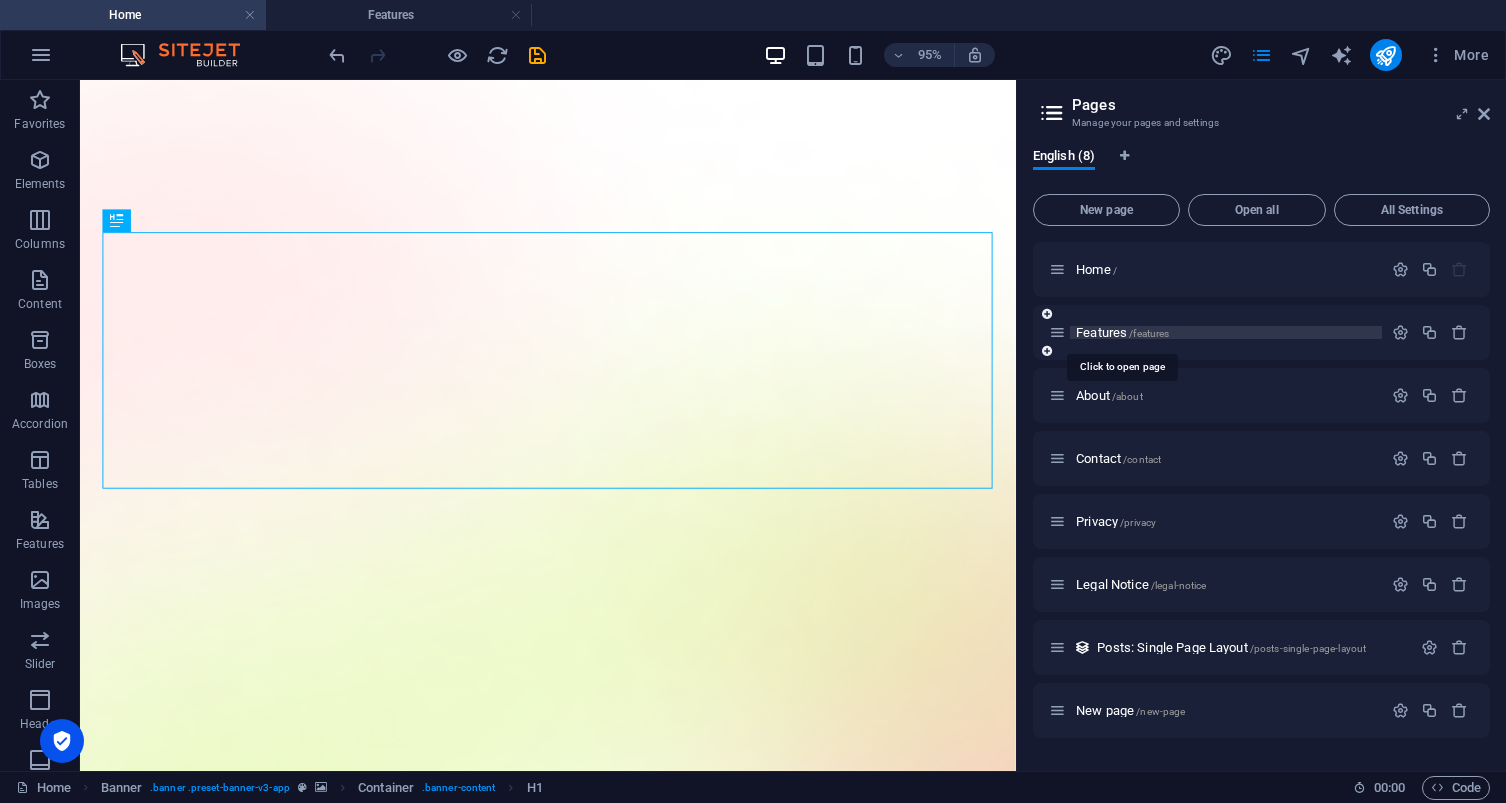 scroll, scrollTop: 2249, scrollLeft: 0, axis: vertical 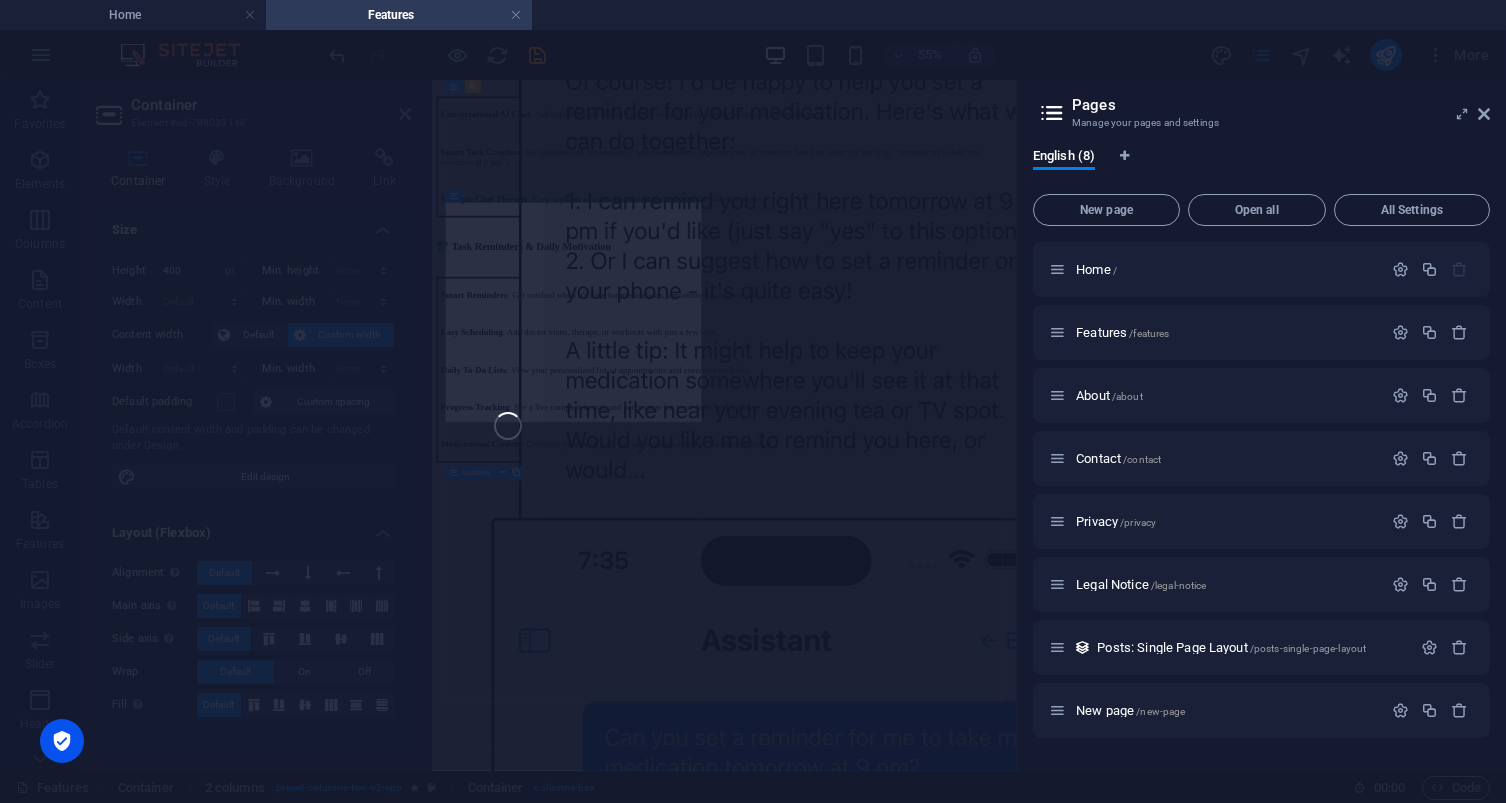 click on "Favorites Elements Columns Content Boxes Accordion Tables Features Images Slider Header Footer Forms Marketing Collections
Drag here to replace the existing content. Press “Ctrl” if you want to create a new element.
H1   Banner   Container   Spacer   Text   Spacer   Menu   Banner   Menu Bar 95% More Home Container 2 columns . preset-columns-two-v2-app Container . columns-box 00 : 00 Code Favorites Elements Columns Content Boxes Accordion Tables Features Images Slider Header Footer Forms Marketing Collections Container Element #ed-788033148
Container Style Background Link Size Height 400 Default px rem % vh vw Min. height None px rem % vh vw Width Default px rem % em vh vw Min. width None px rem % vh vw Content width Default Custom width Width Default px rem % em vh vw Min. width None px rem % vh vw Default padding Custom spacing Default content width and padding can be changed under Design. Edit design Layout (Flexbox) Alignment Default Main axis Default On" at bounding box center (508, 425) 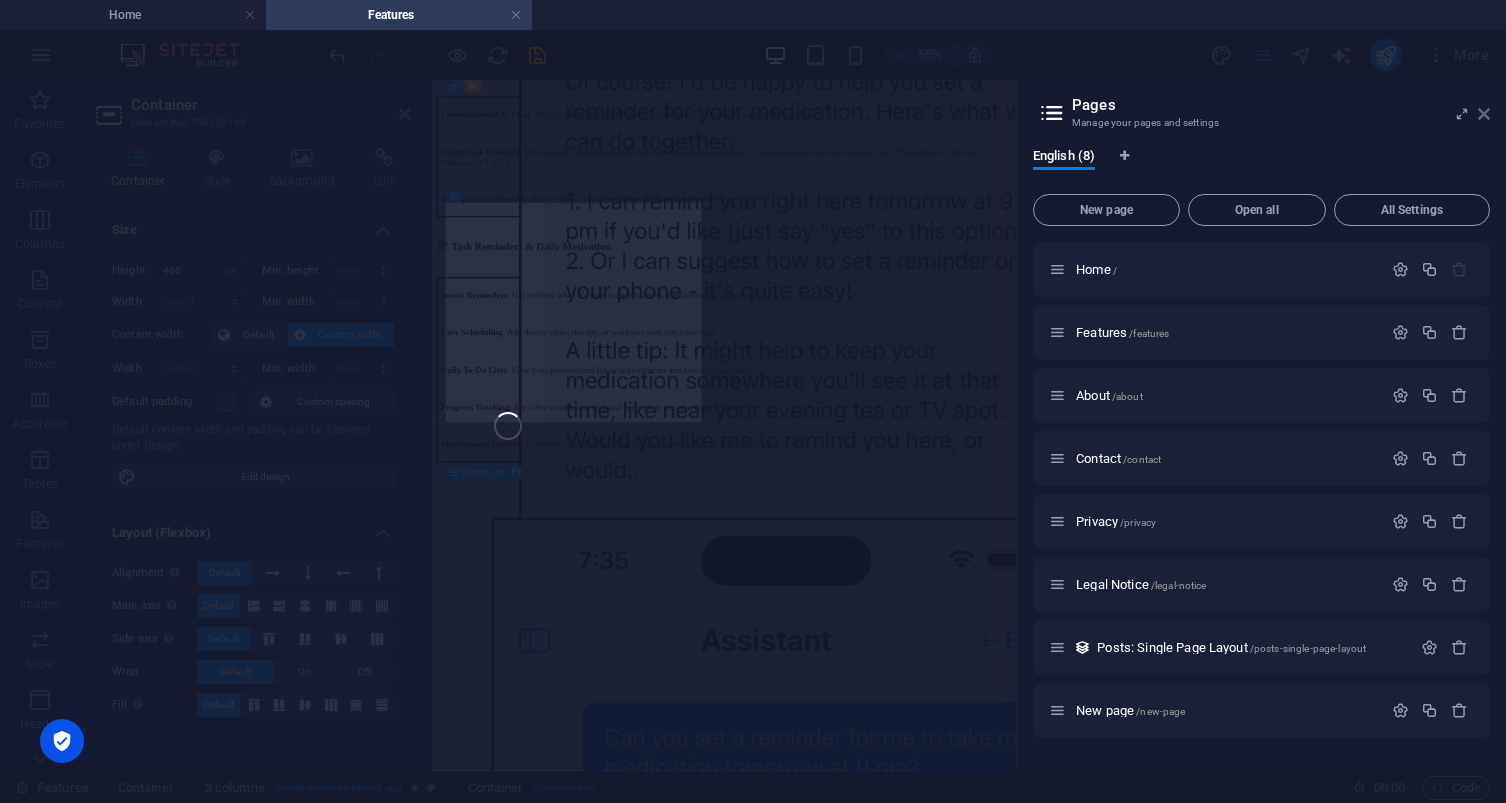 click at bounding box center (1484, 114) 